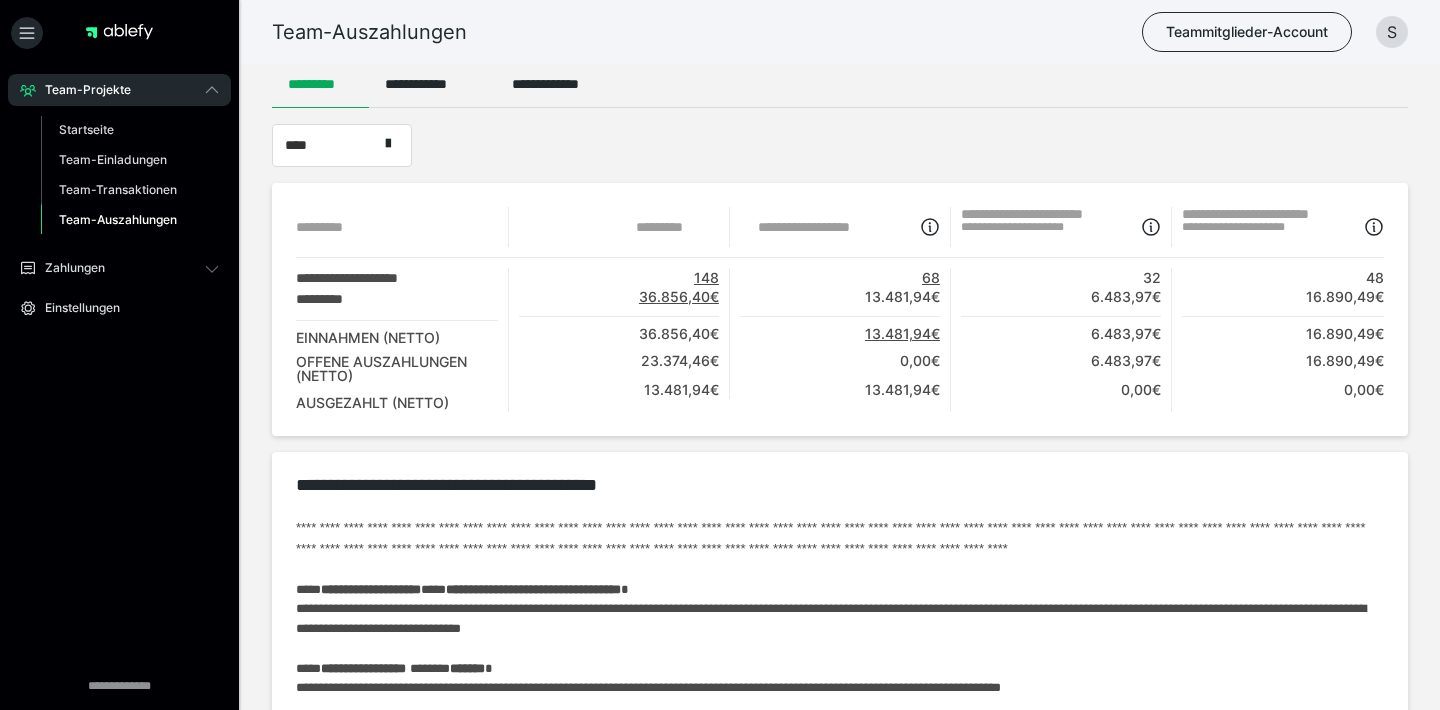 scroll, scrollTop: 0, scrollLeft: 0, axis: both 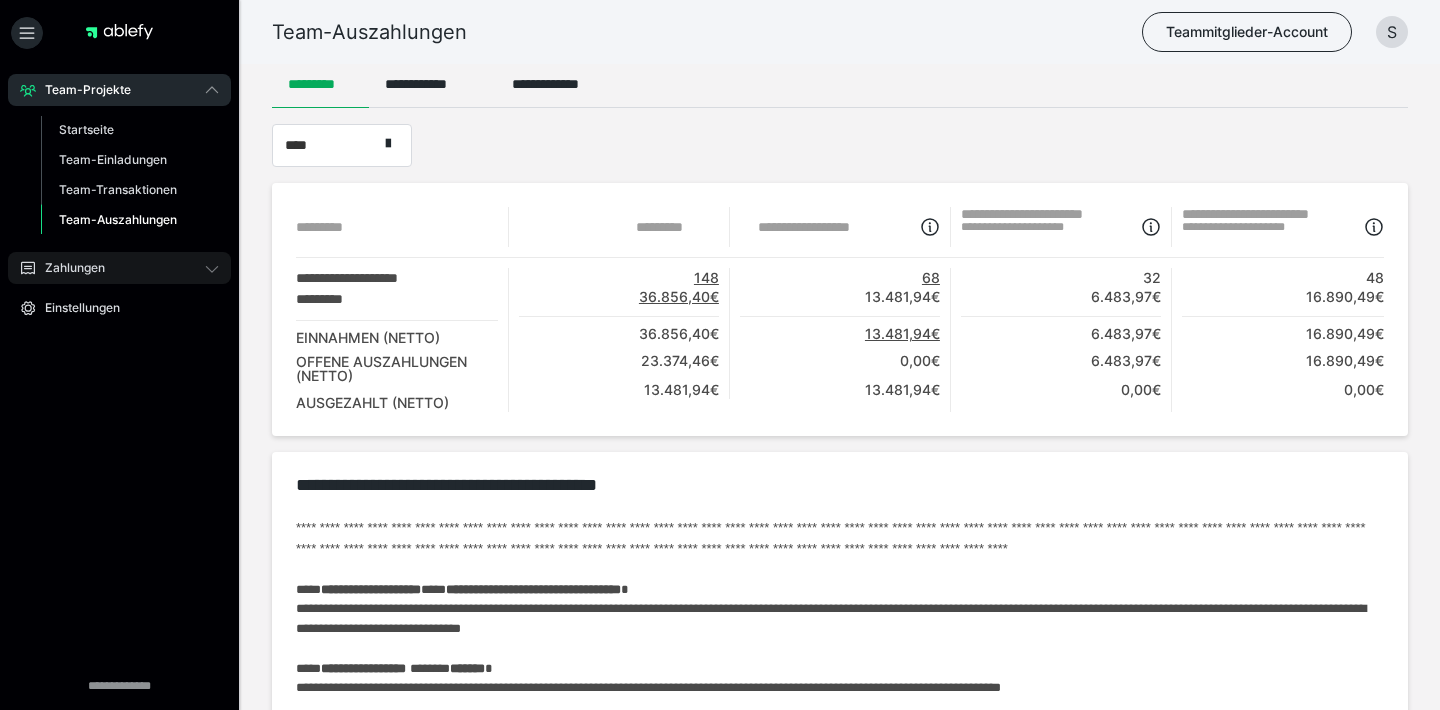 click on "Zahlungen" at bounding box center (119, 268) 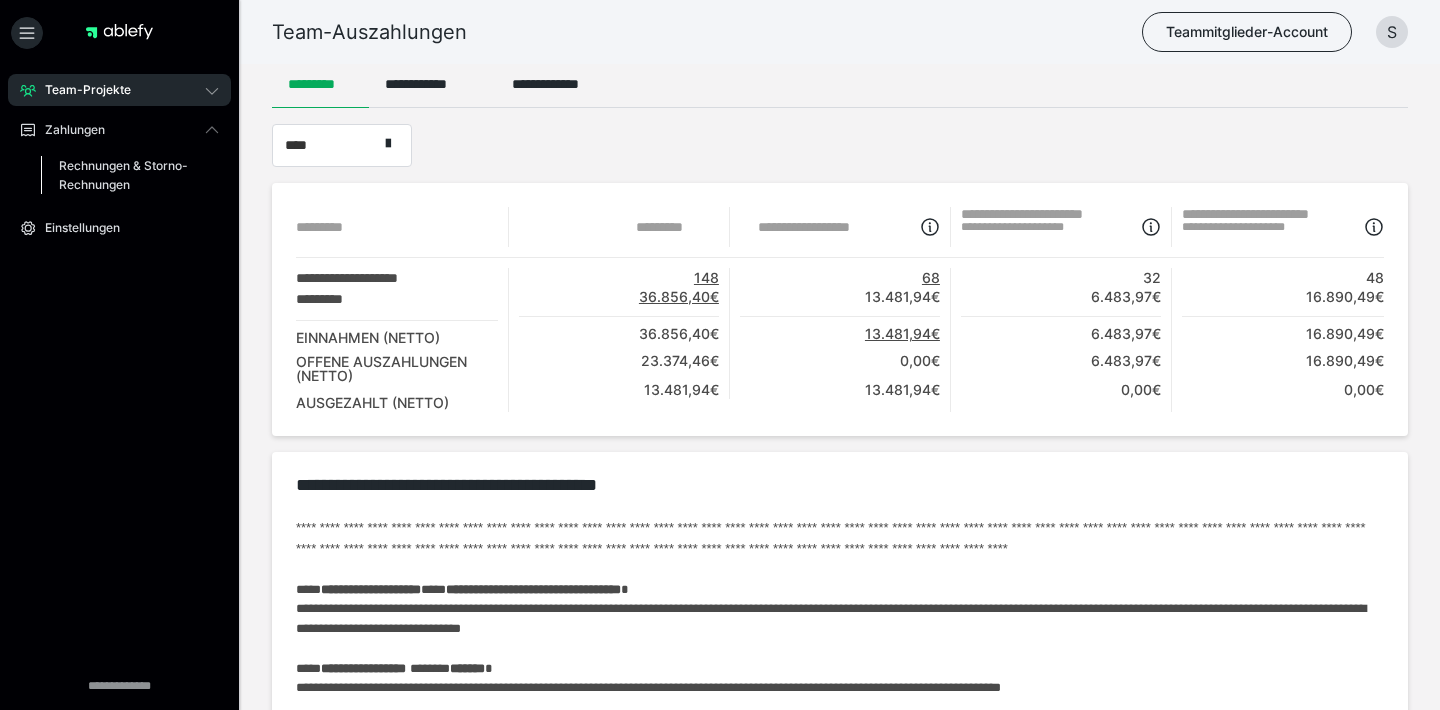 click on "Rechnungen & Storno-Rechnungen" at bounding box center (126, 175) 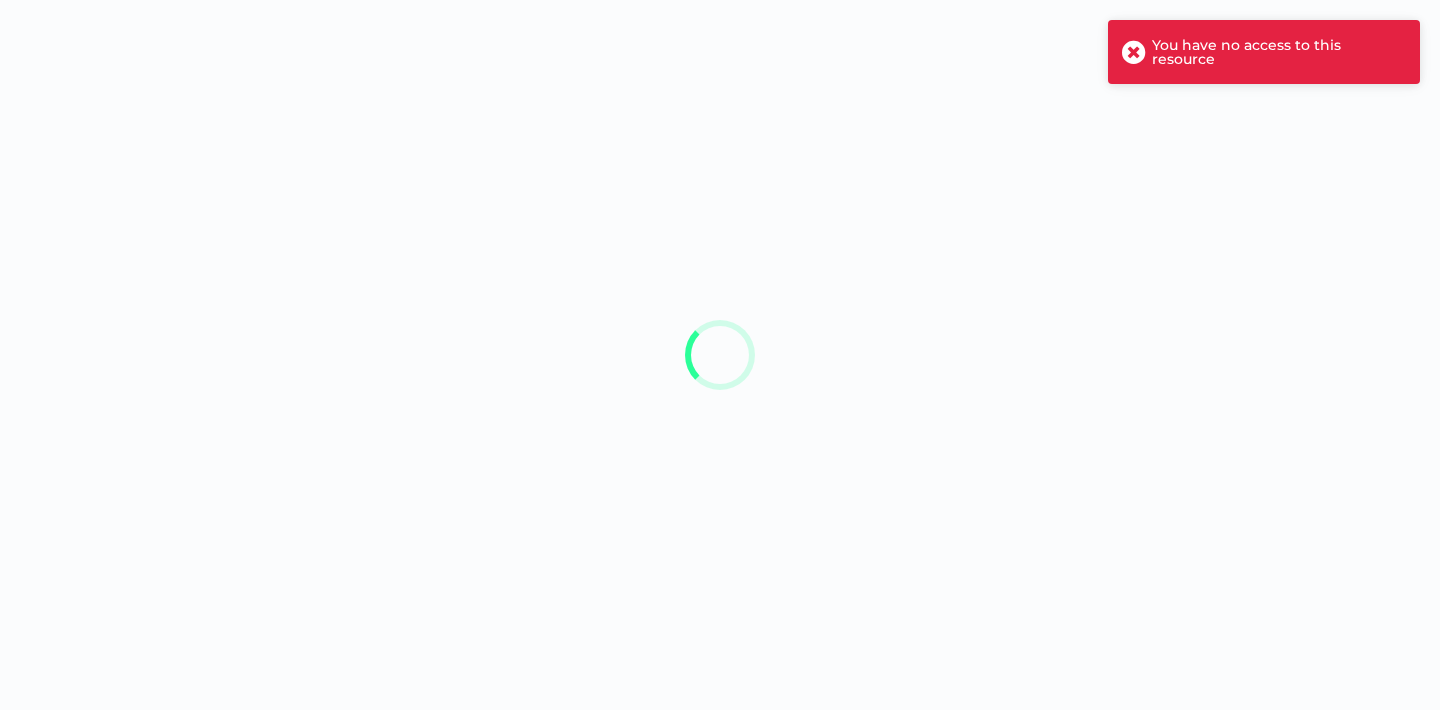 scroll, scrollTop: 0, scrollLeft: 0, axis: both 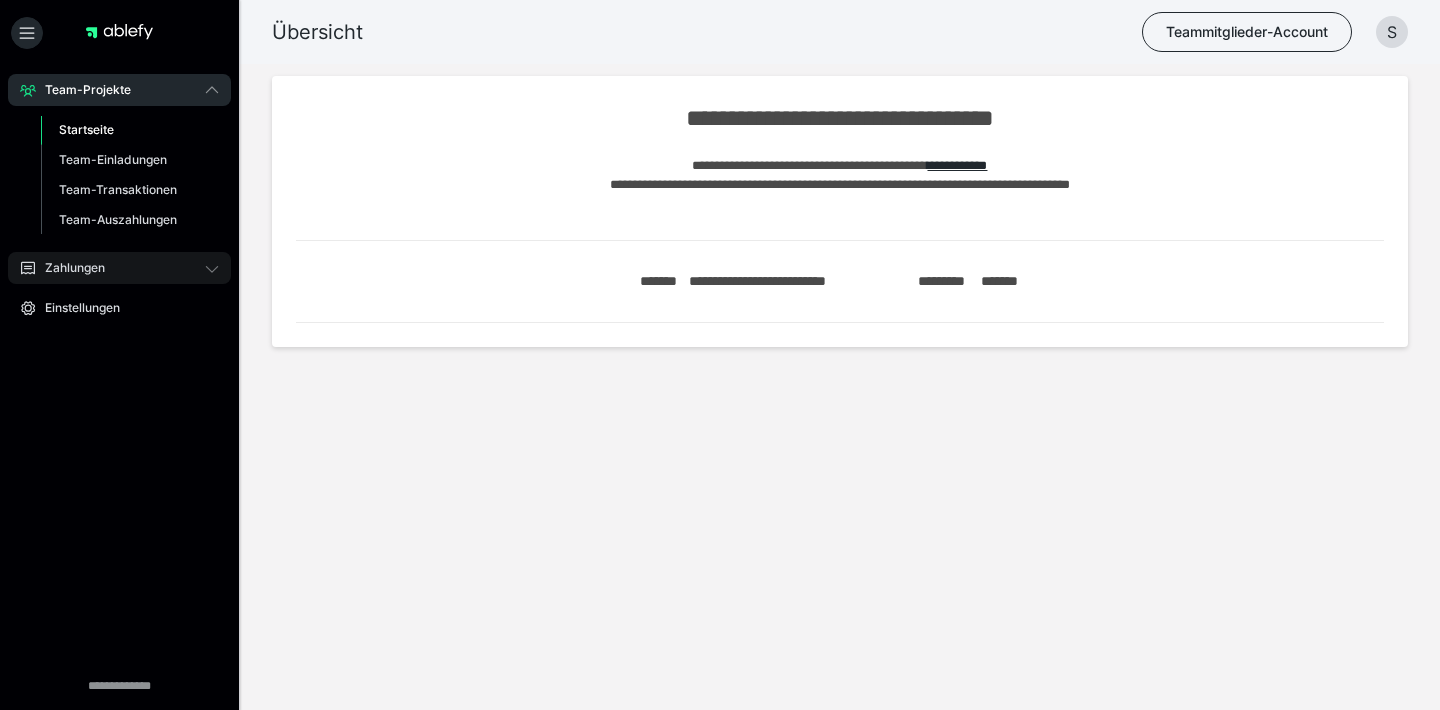 click on "Zahlungen" at bounding box center [119, 268] 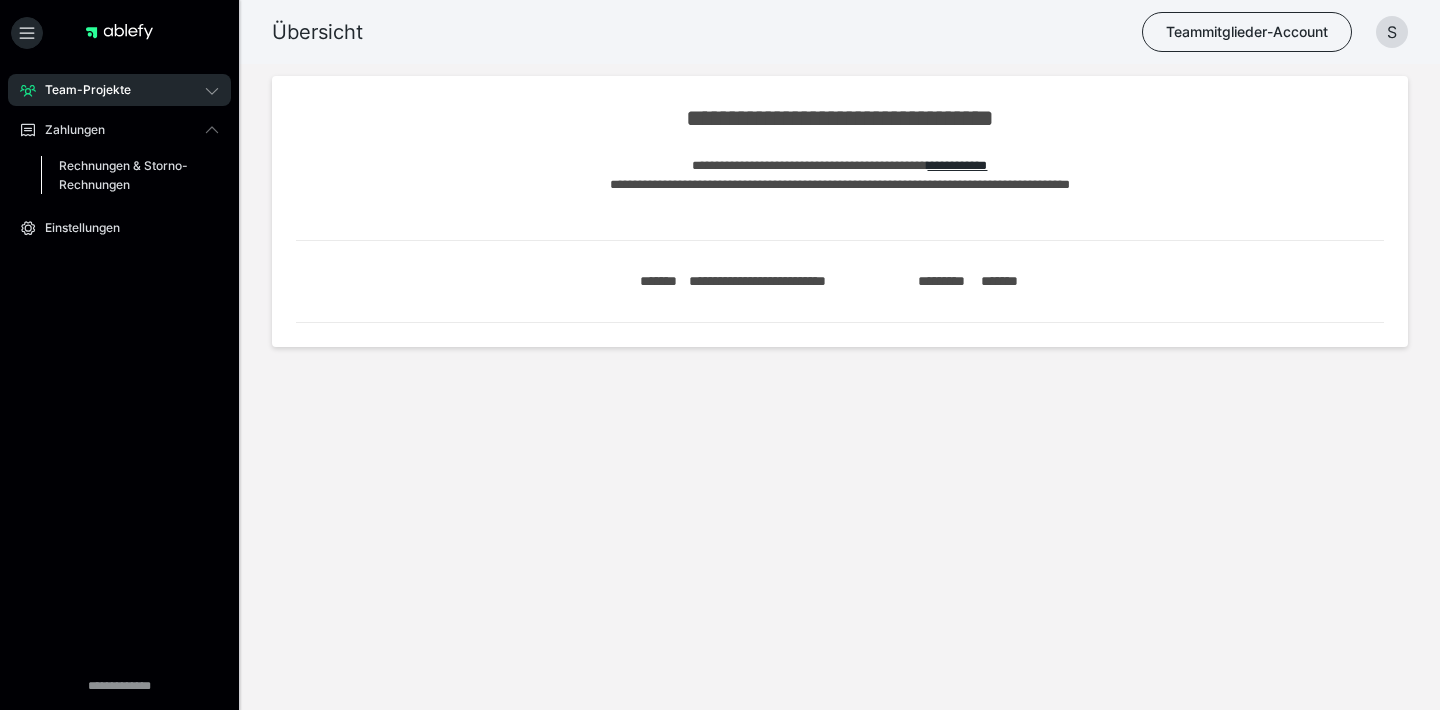 click on "Rechnungen & Storno-Rechnungen" at bounding box center (126, 175) 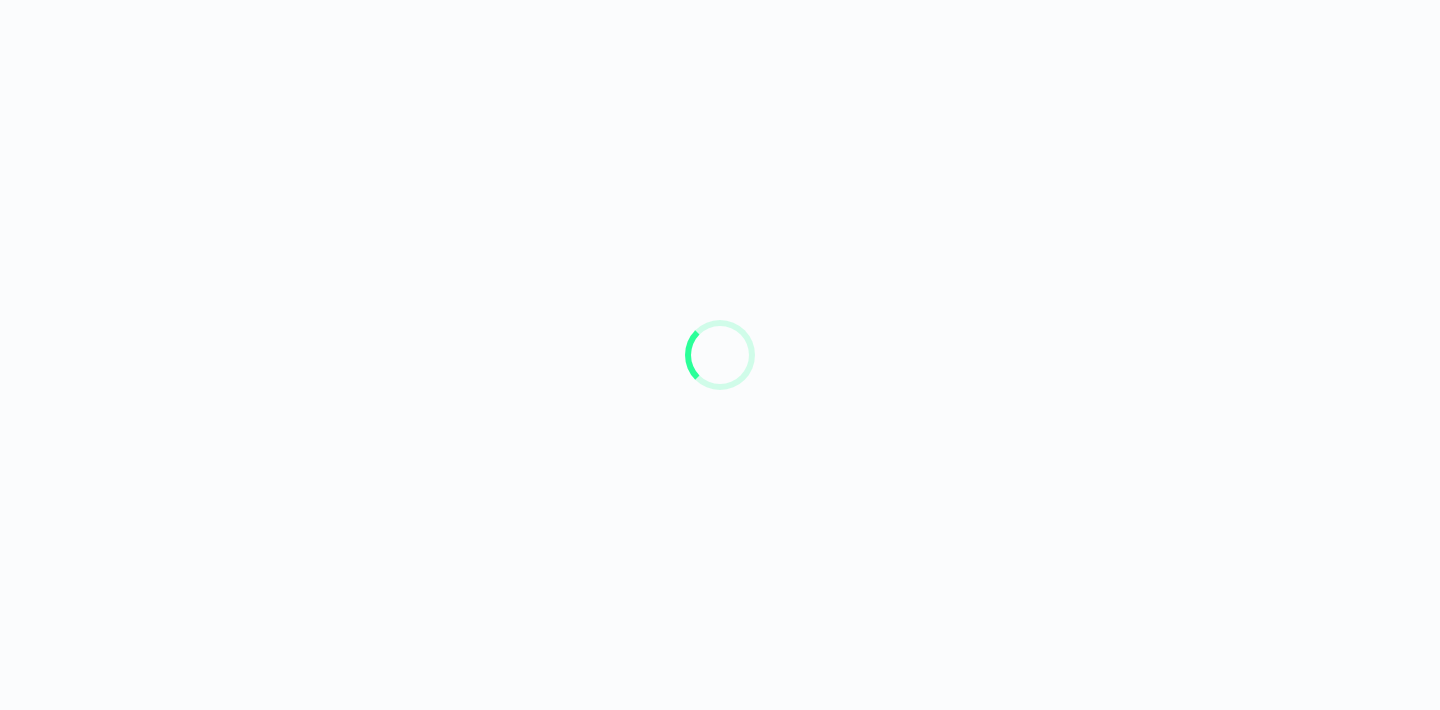 scroll, scrollTop: 0, scrollLeft: 0, axis: both 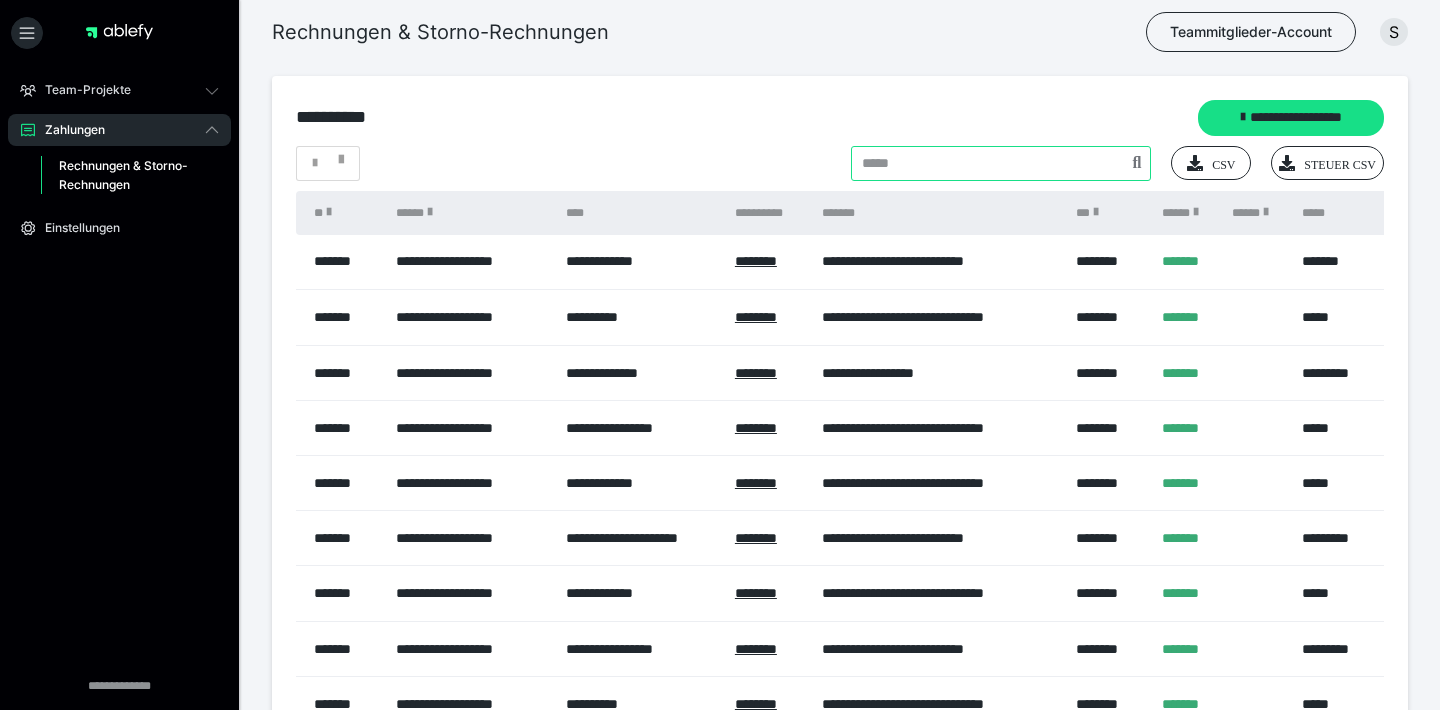 click at bounding box center (1001, 163) 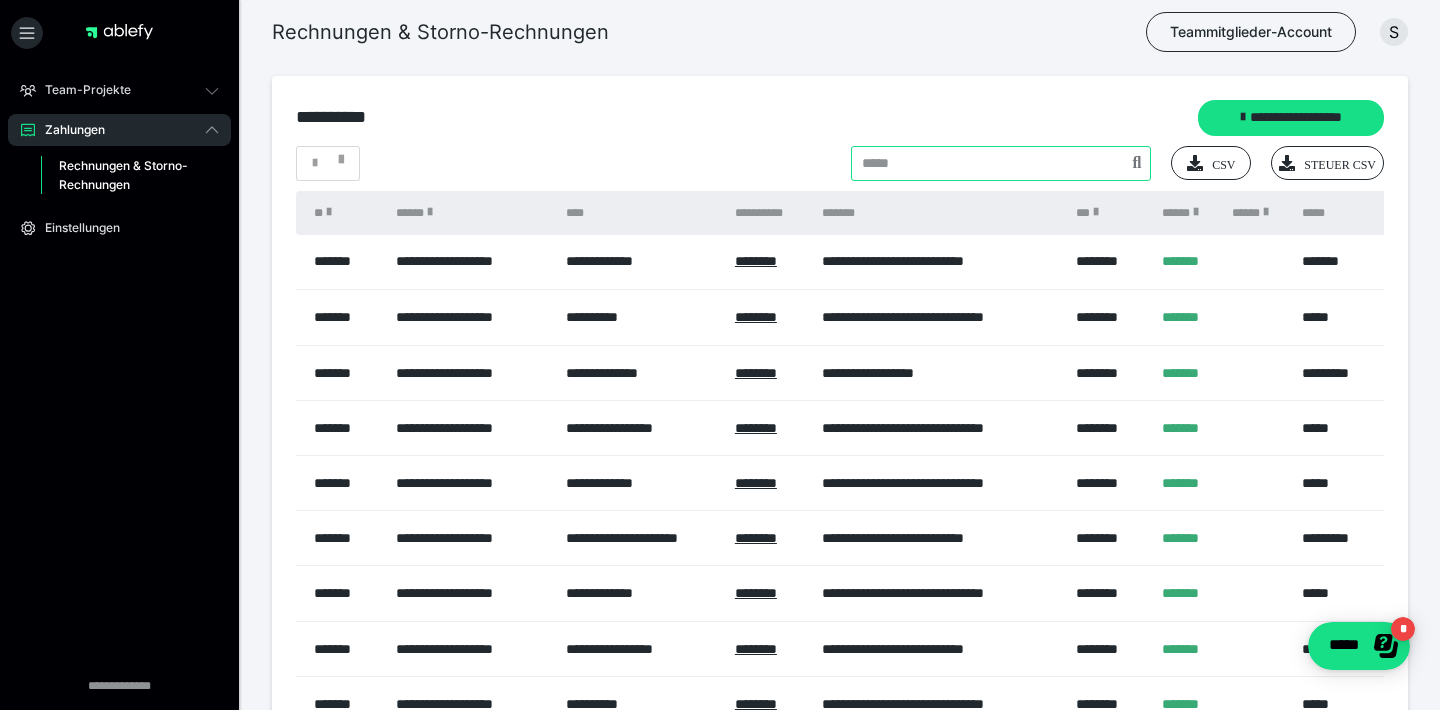 paste on "**********" 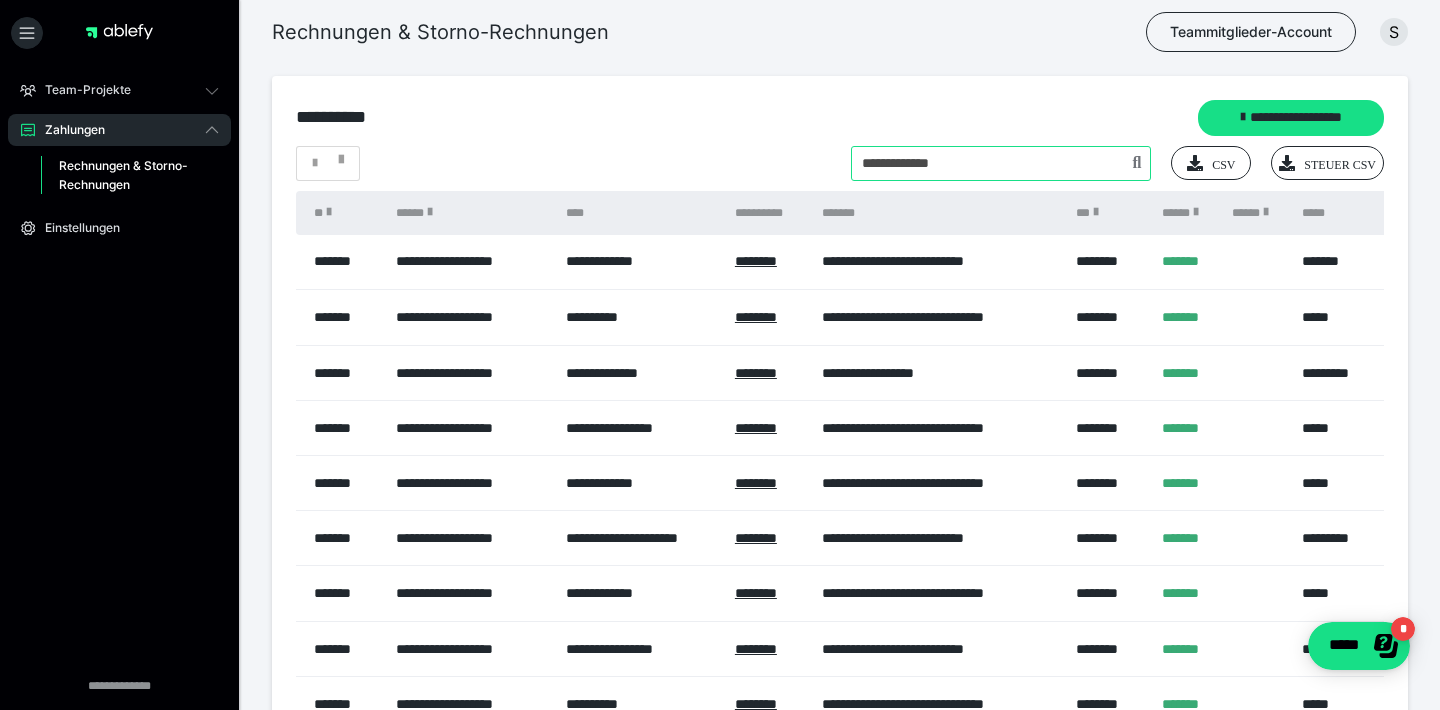 type on "**********" 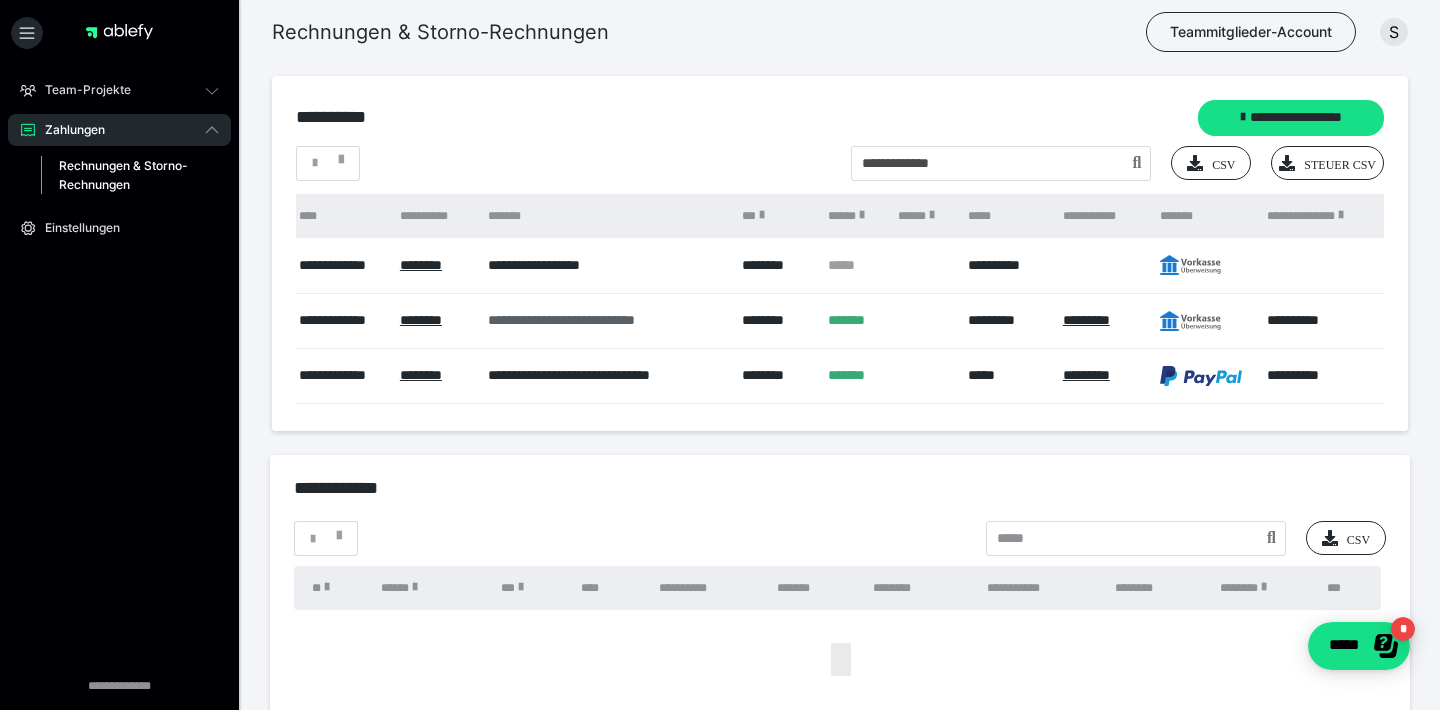 scroll, scrollTop: 0, scrollLeft: 0, axis: both 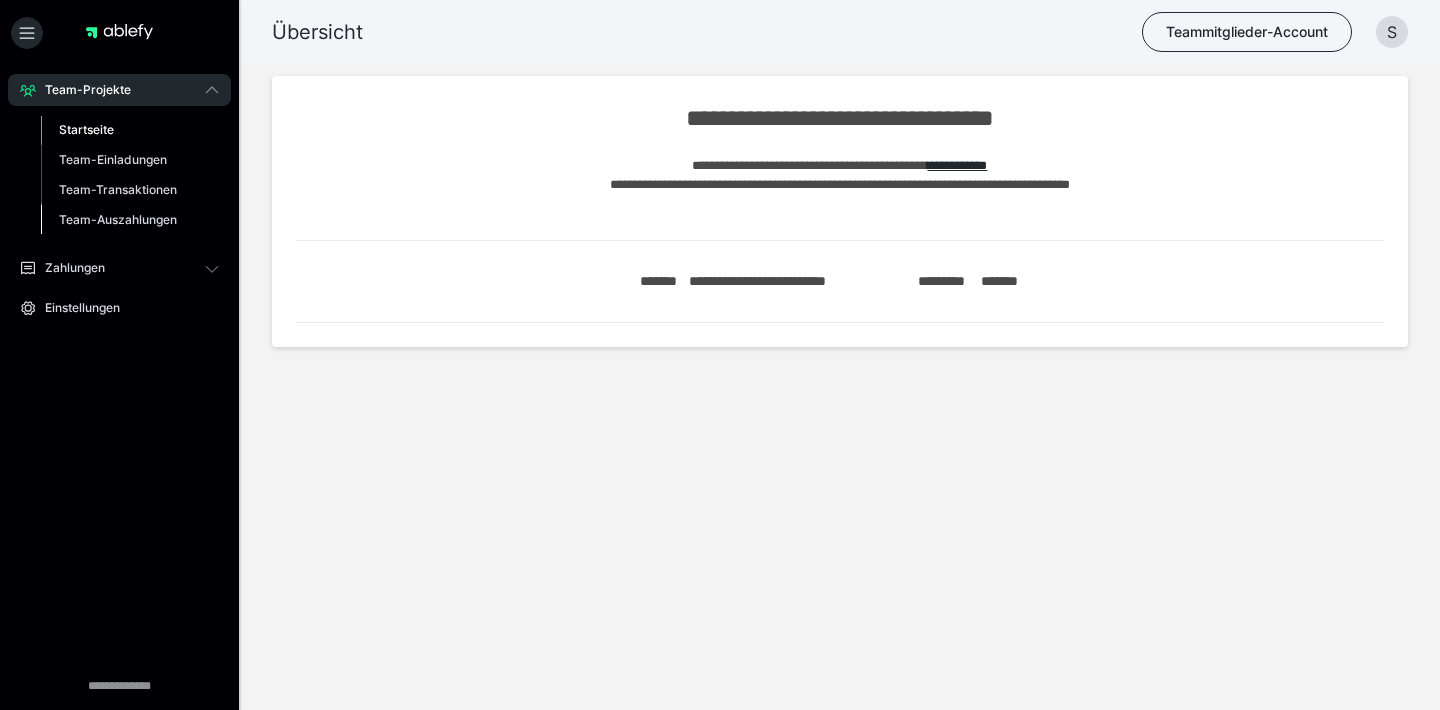 click on "Team-Auszahlungen" at bounding box center [130, 220] 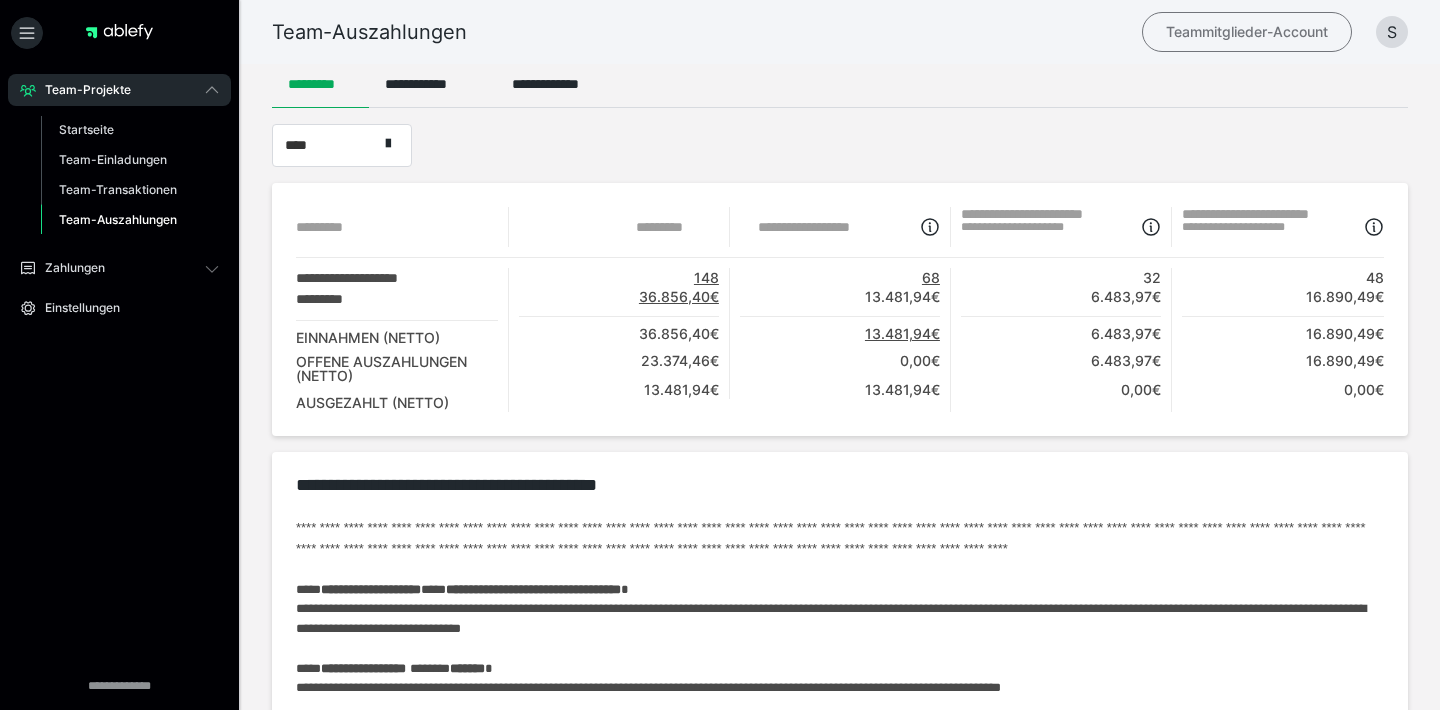 click on "Teammitglieder-Account" at bounding box center (1247, 32) 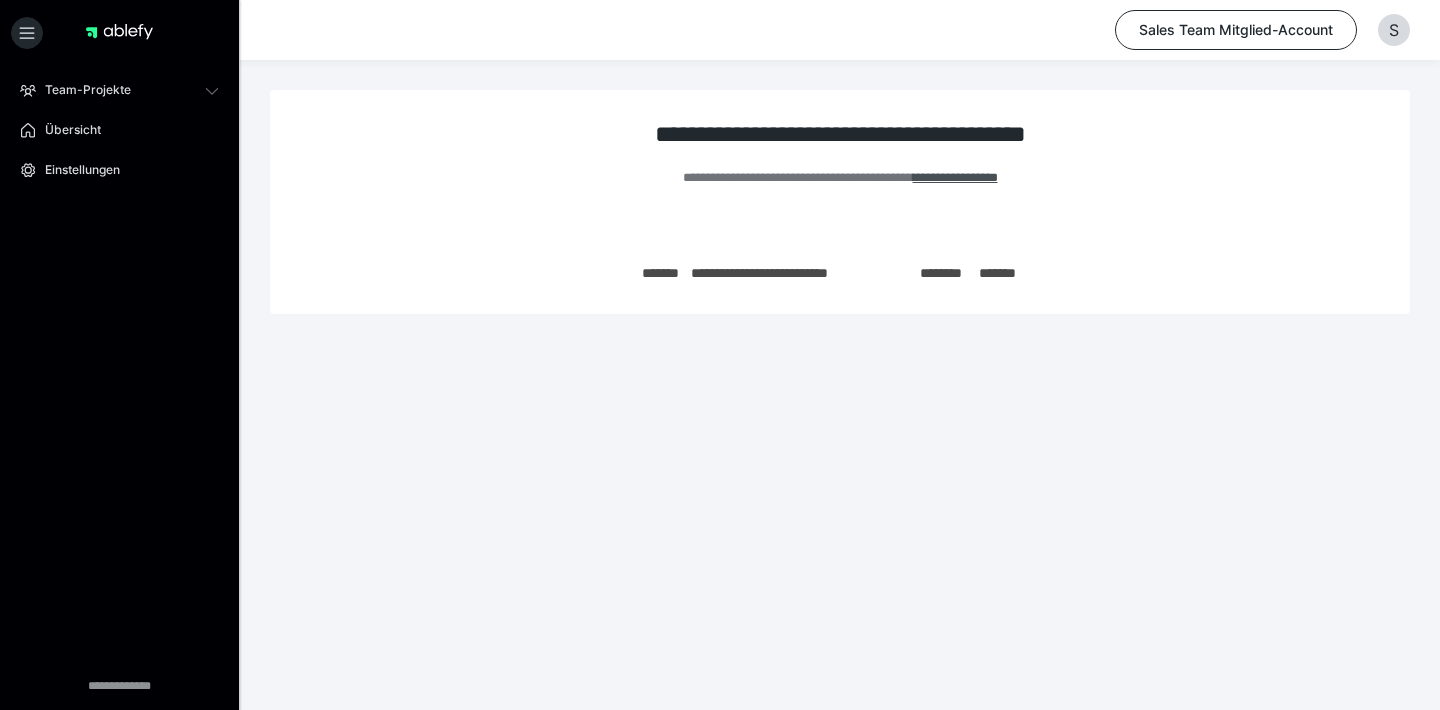 scroll, scrollTop: 0, scrollLeft: 0, axis: both 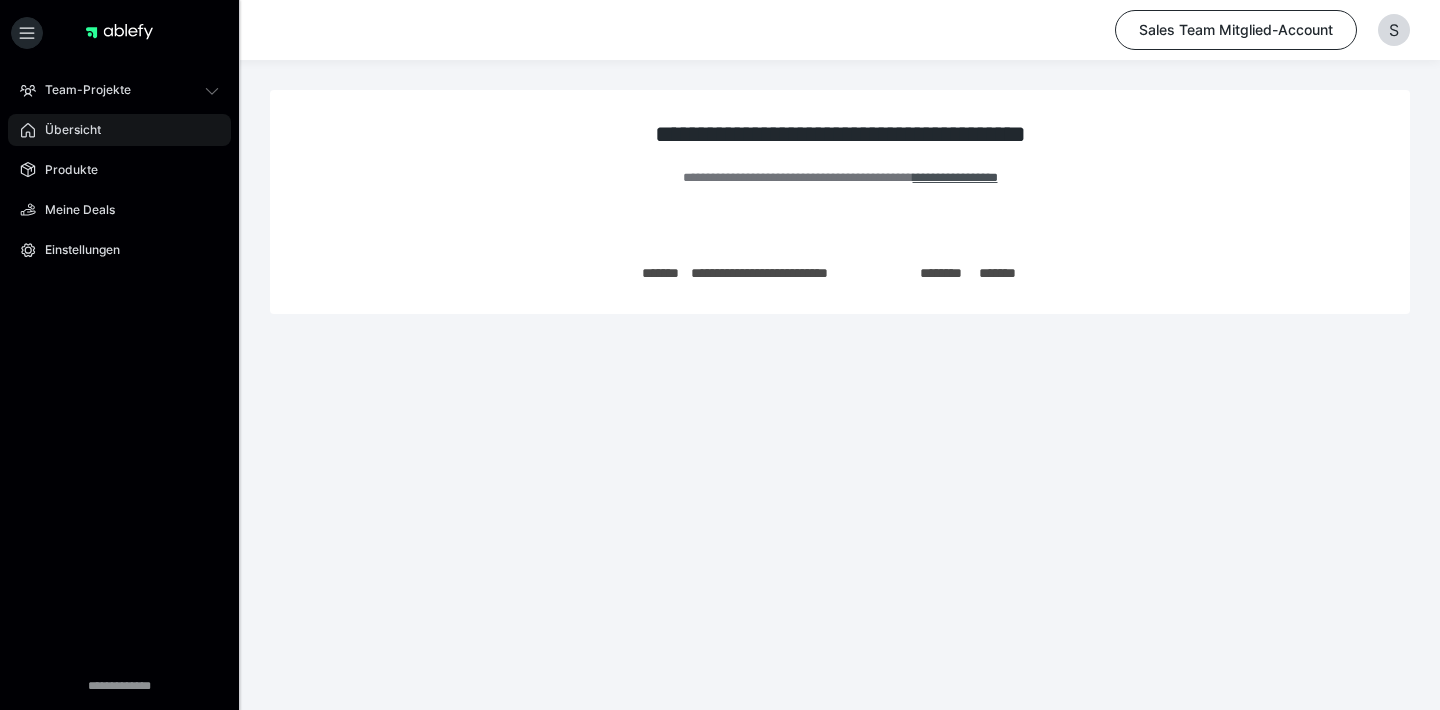 click on "Übersicht" at bounding box center (119, 130) 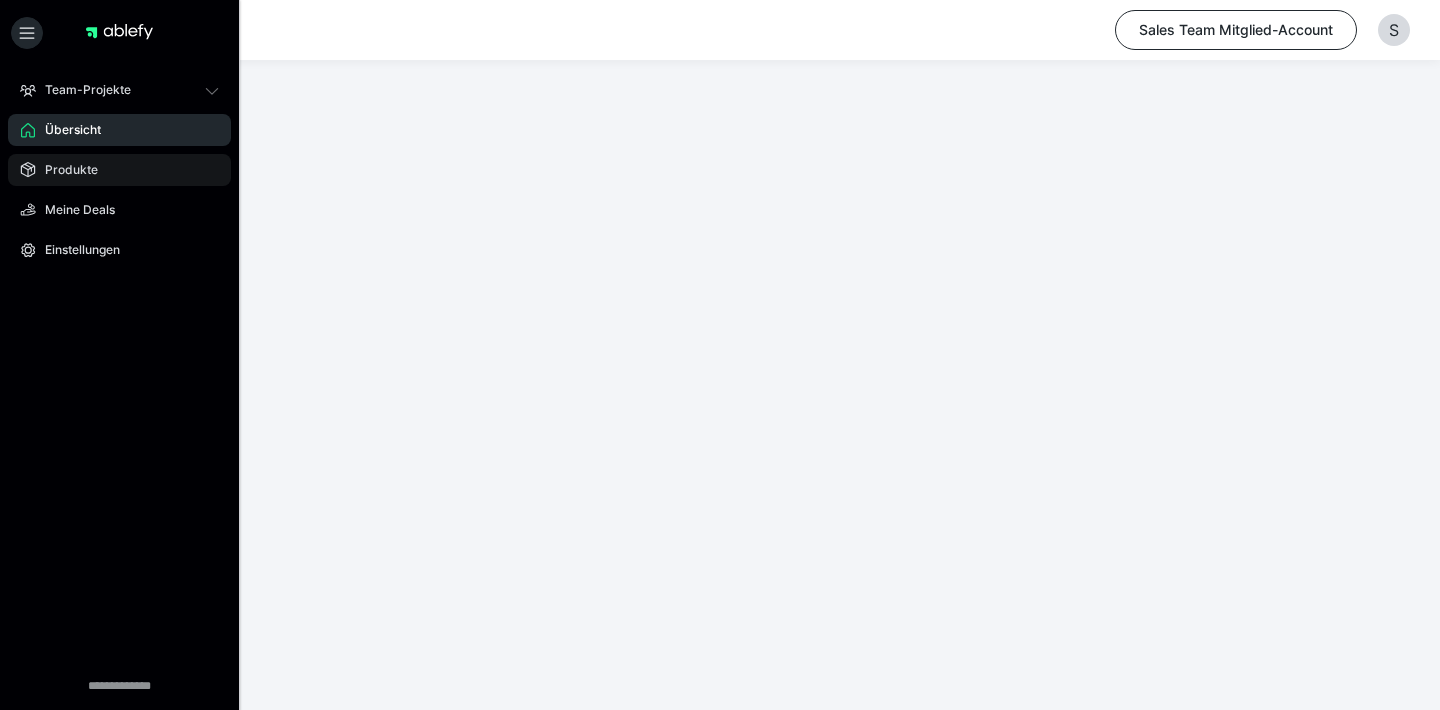 click on "Produkte" at bounding box center (119, 170) 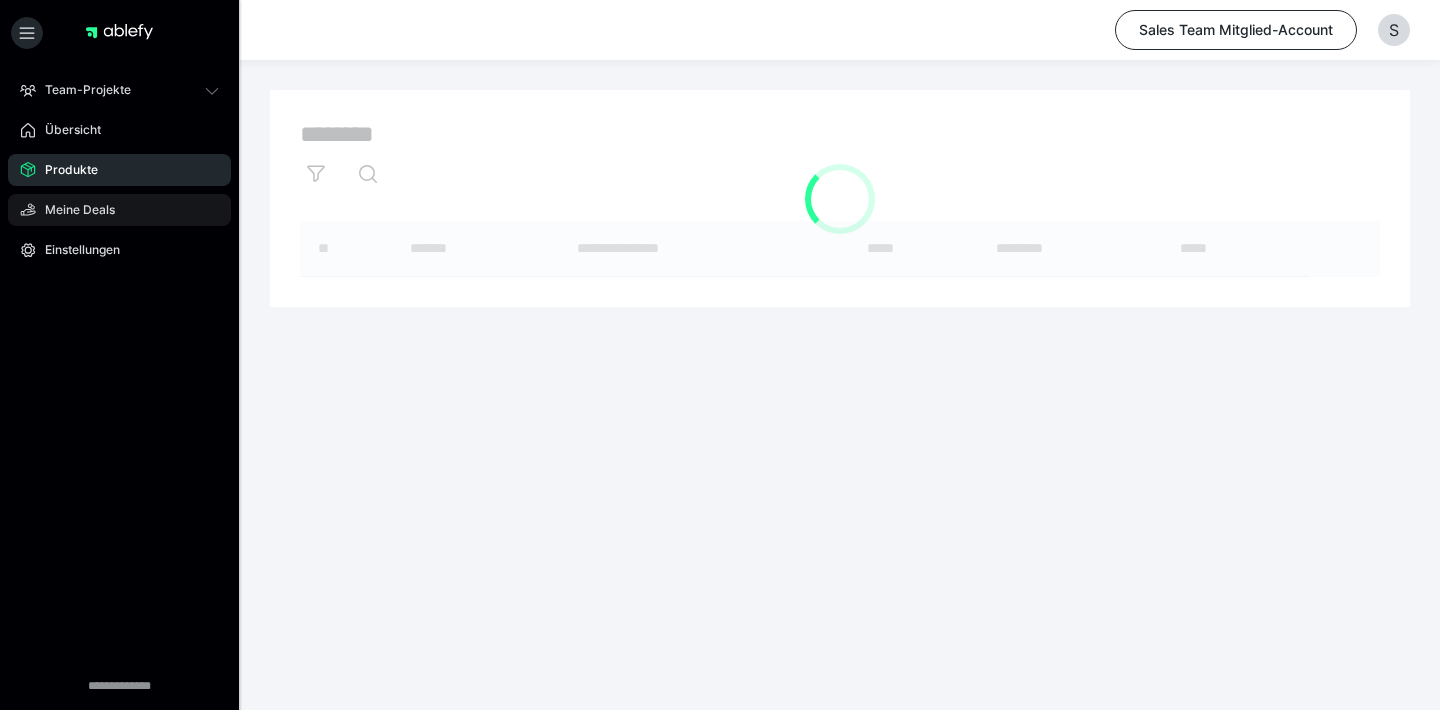 click on "Meine Deals" at bounding box center [119, 210] 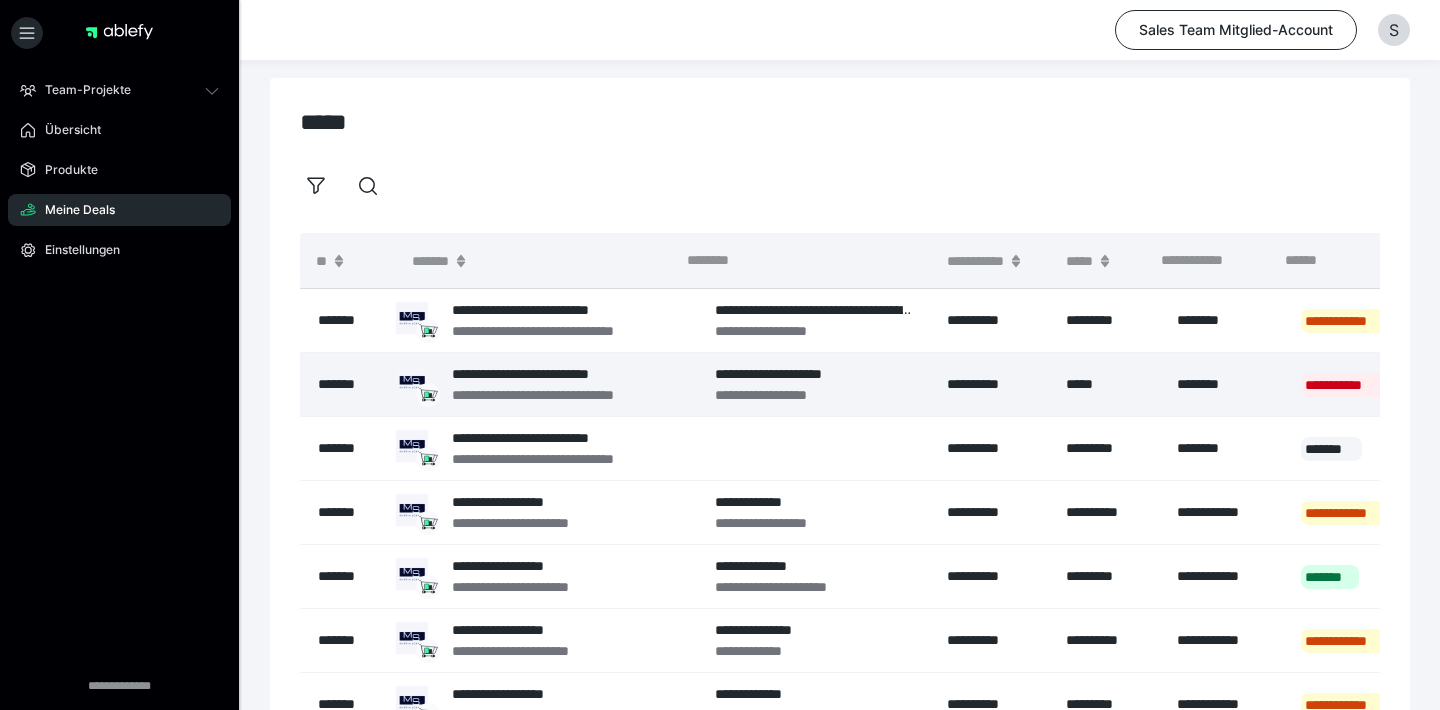 scroll, scrollTop: 56, scrollLeft: 0, axis: vertical 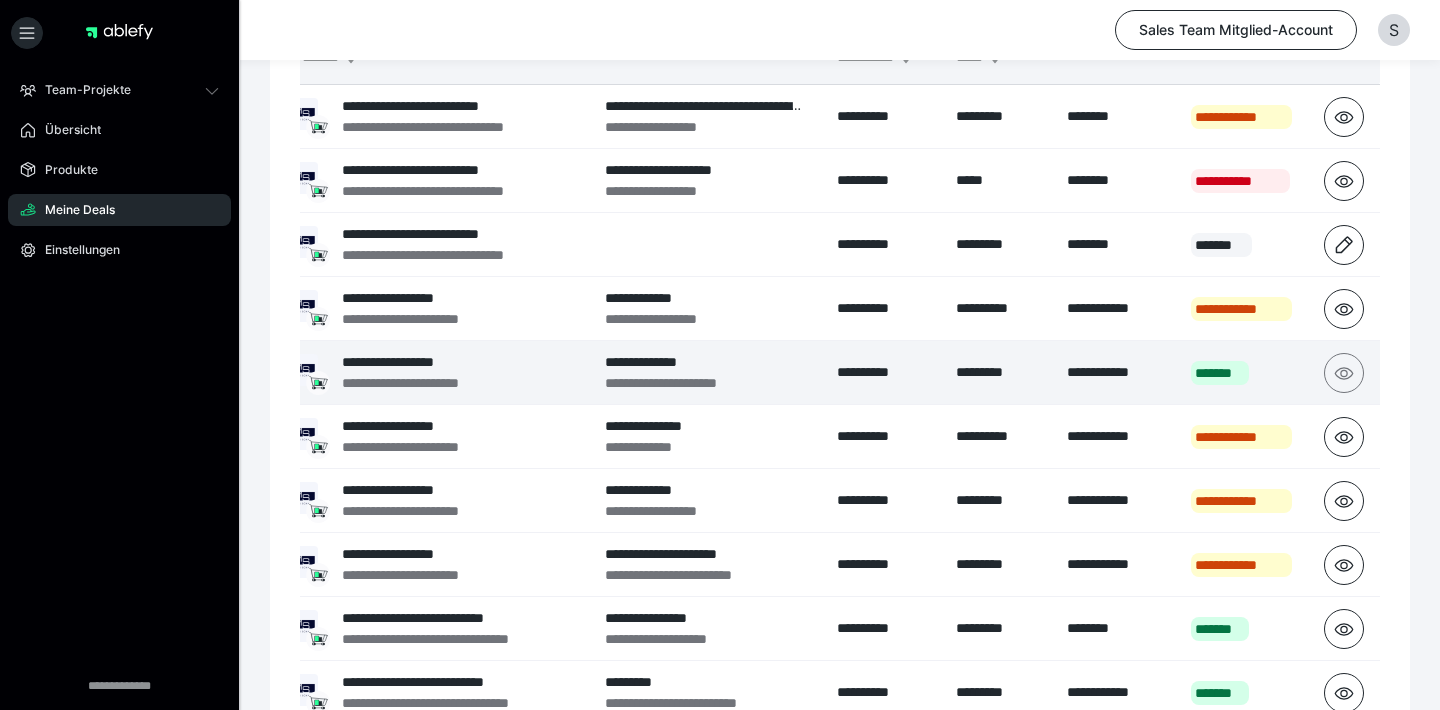 click 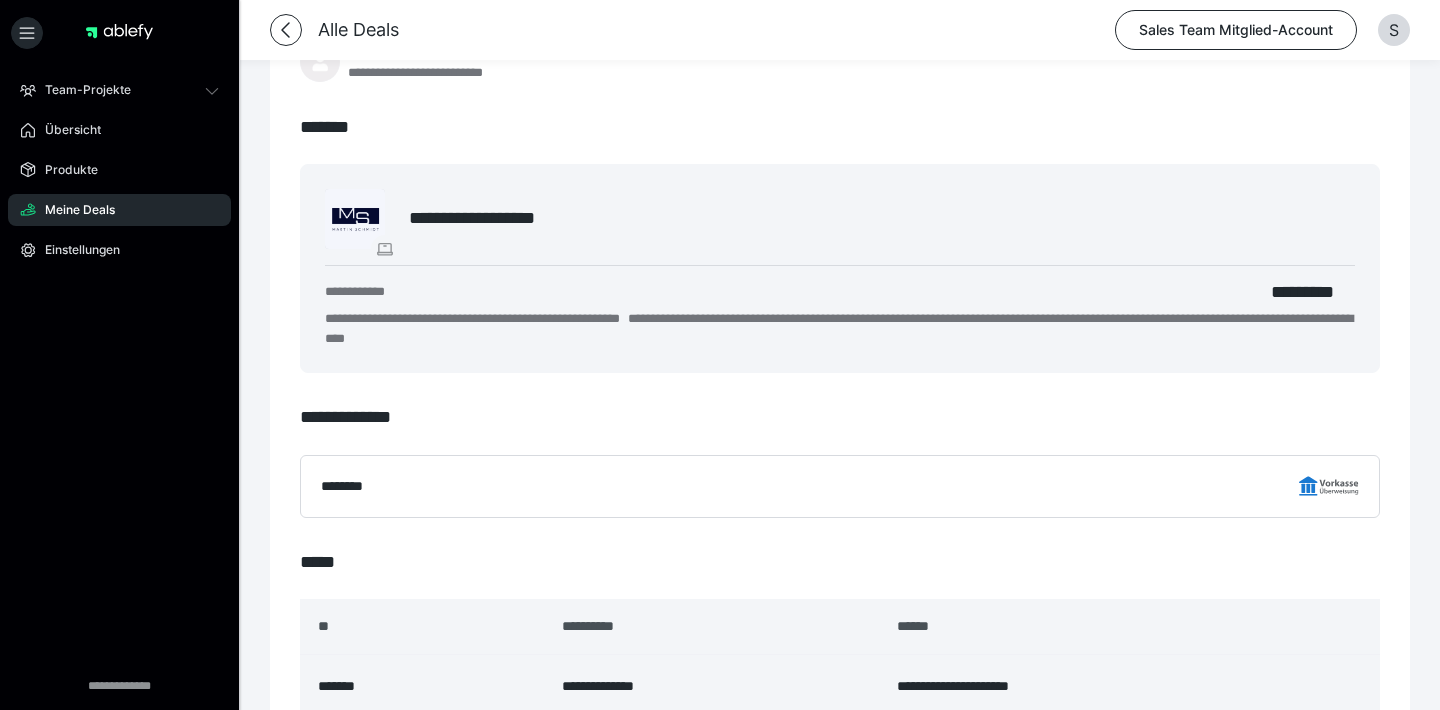 scroll, scrollTop: 0, scrollLeft: 0, axis: both 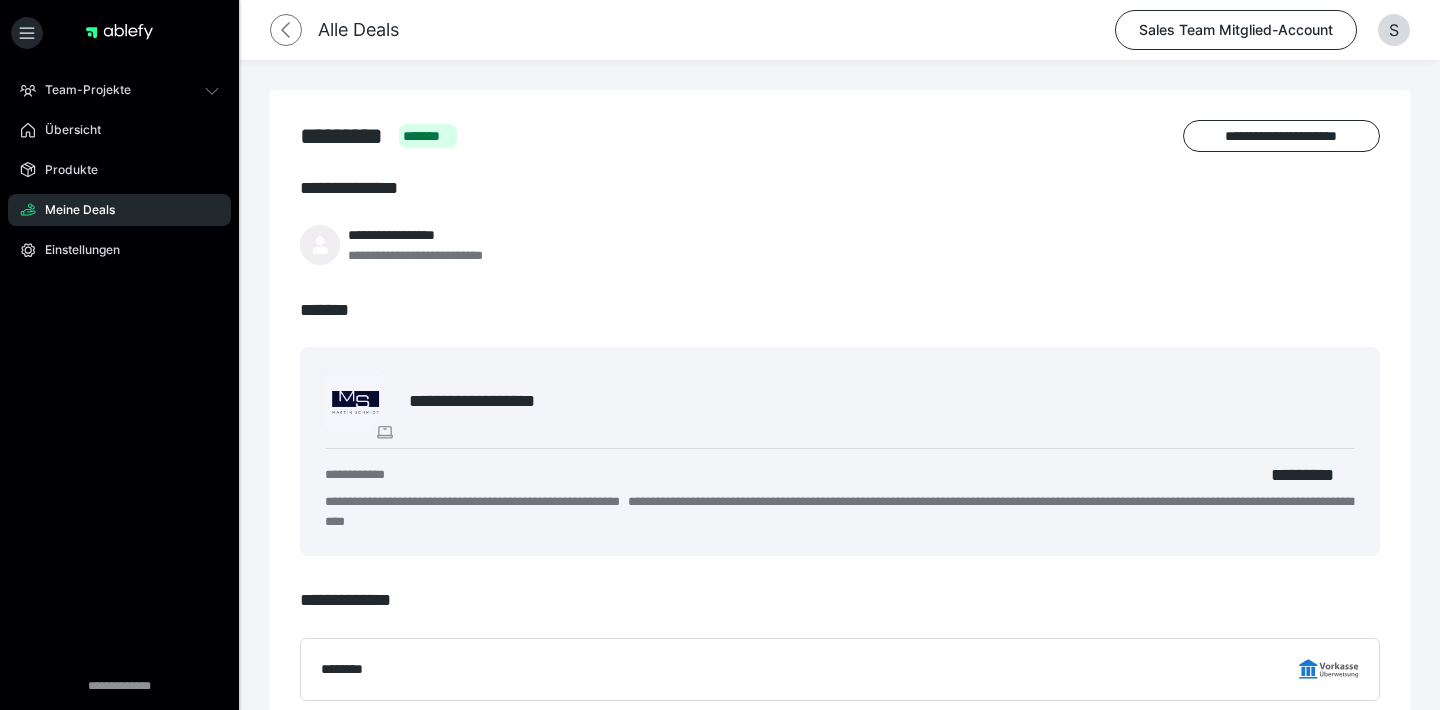 click at bounding box center (286, 30) 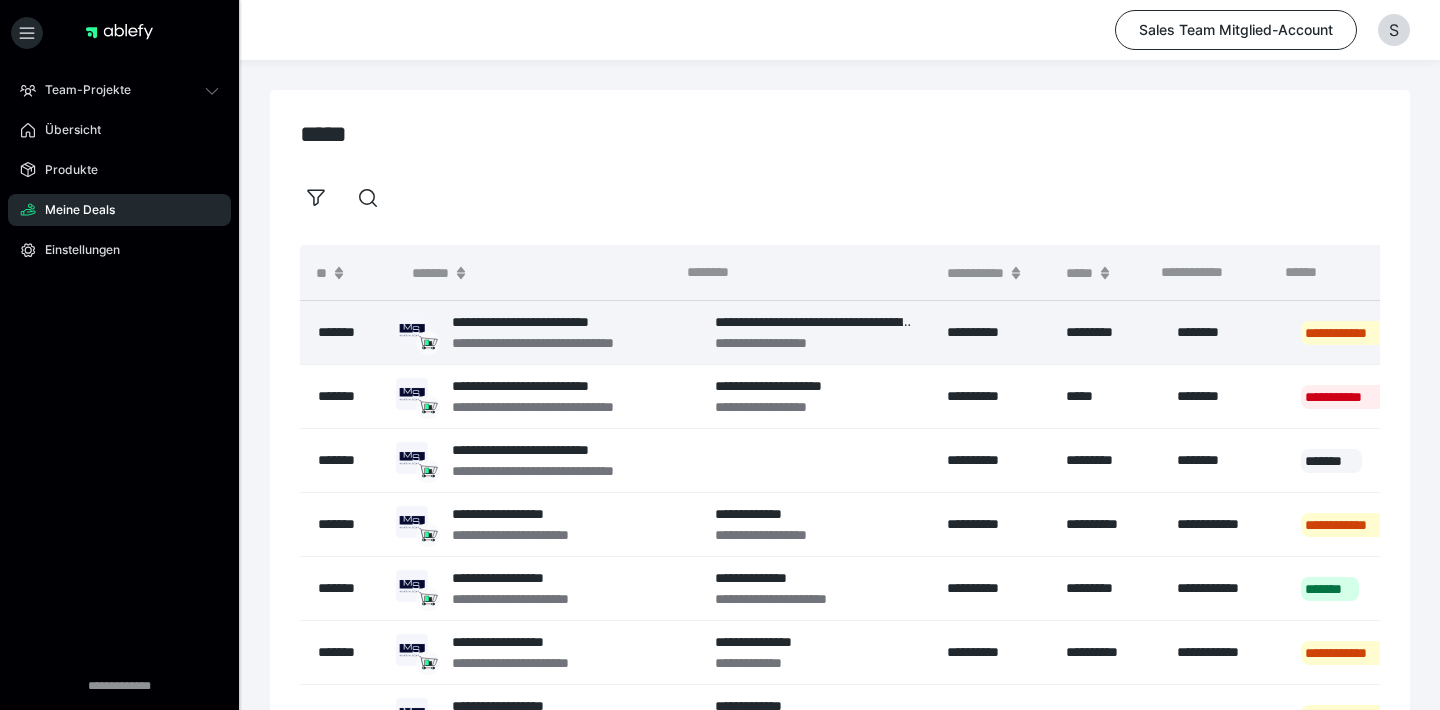 scroll, scrollTop: 216, scrollLeft: 0, axis: vertical 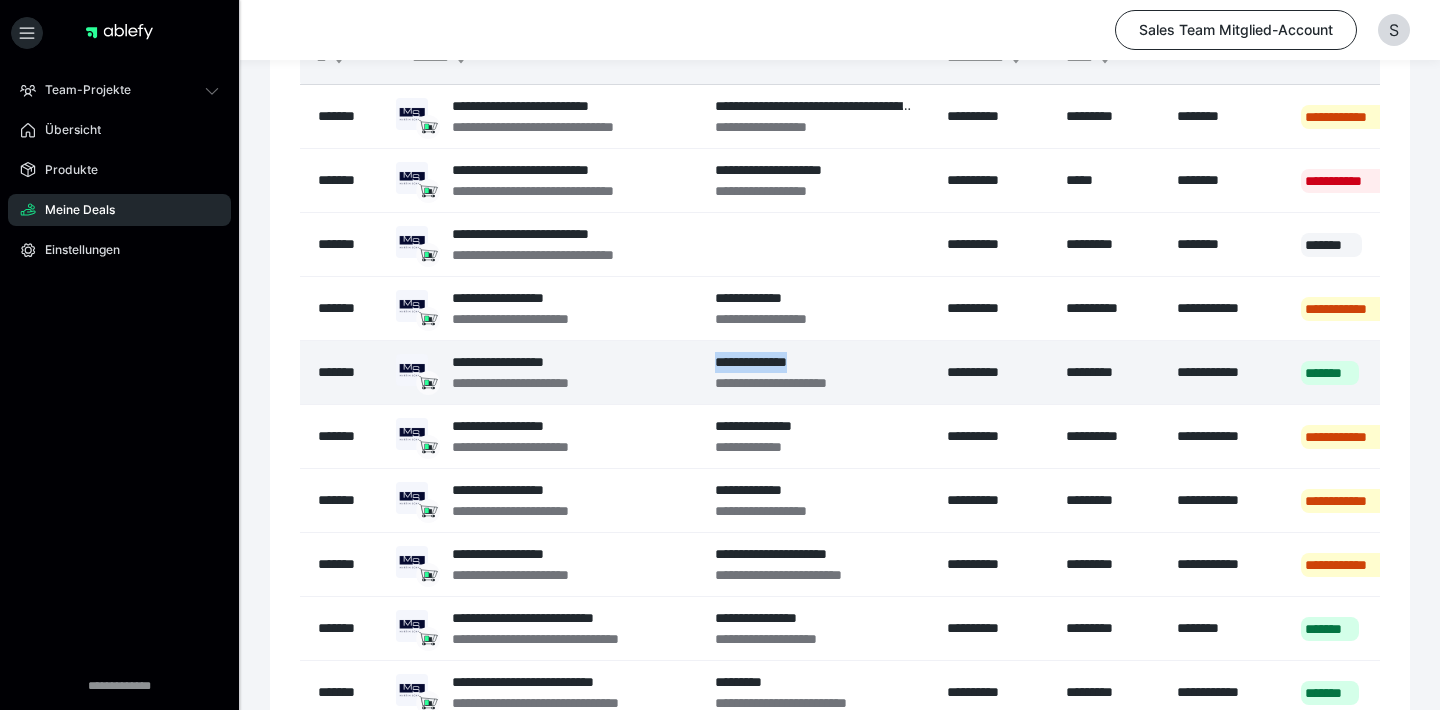 drag, startPoint x: 811, startPoint y: 359, endPoint x: 714, endPoint y: 360, distance: 97.00516 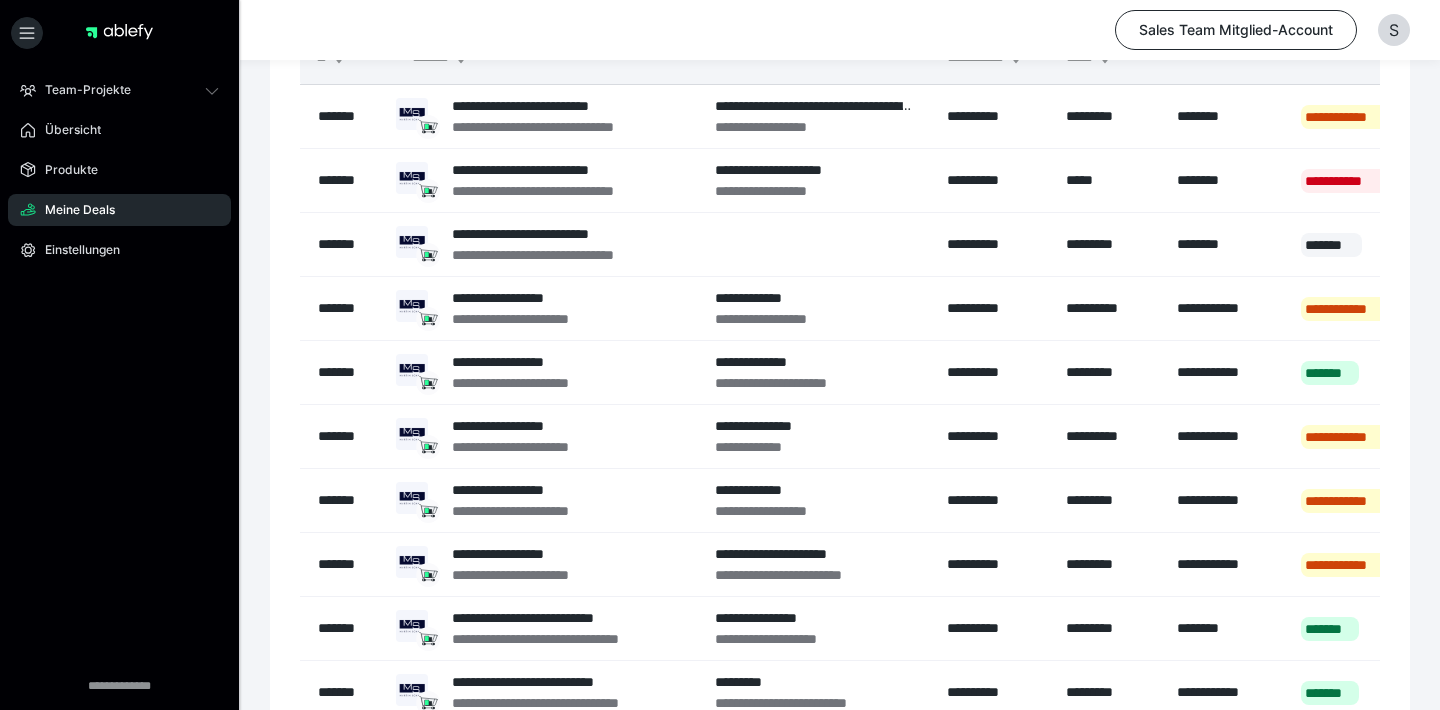 click on "Sales Team Mitglied-Account S" at bounding box center [720, 30] 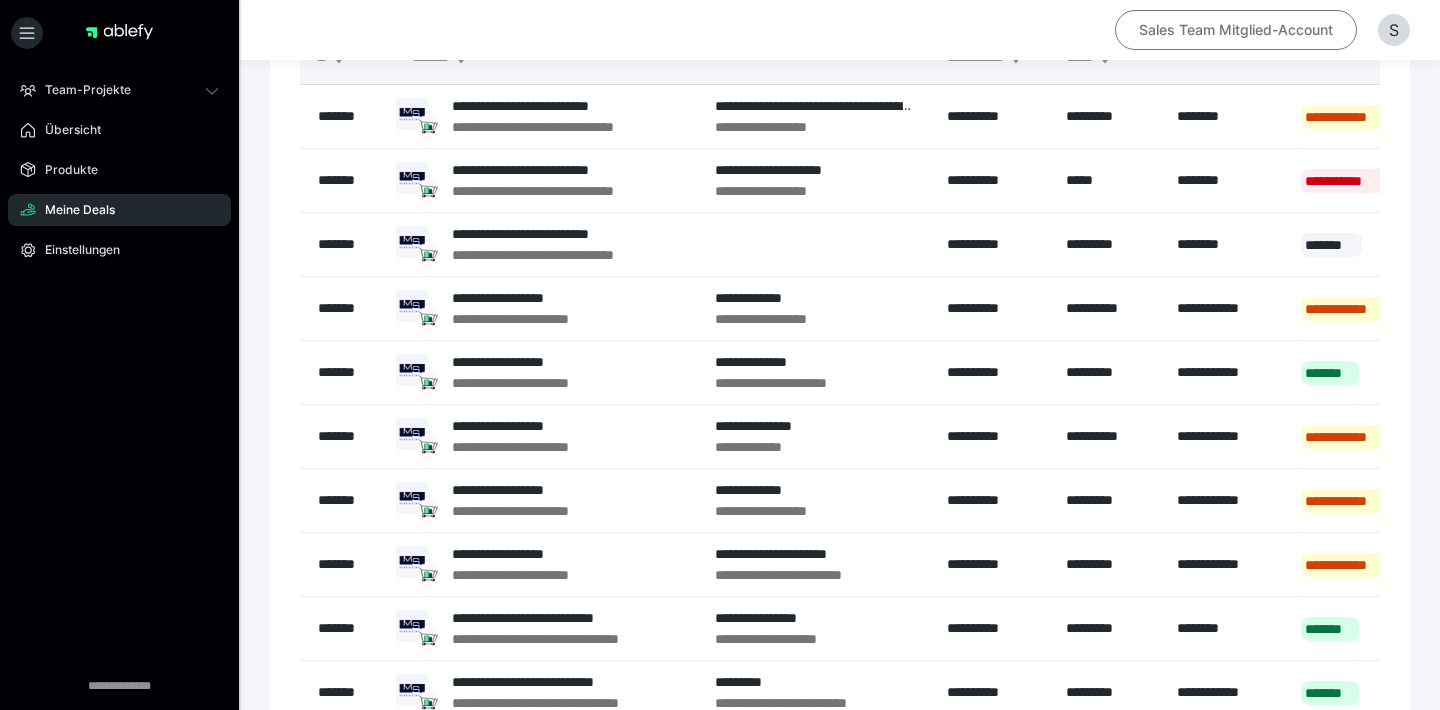 click on "Sales Team Mitglied-Account" at bounding box center [1236, 30] 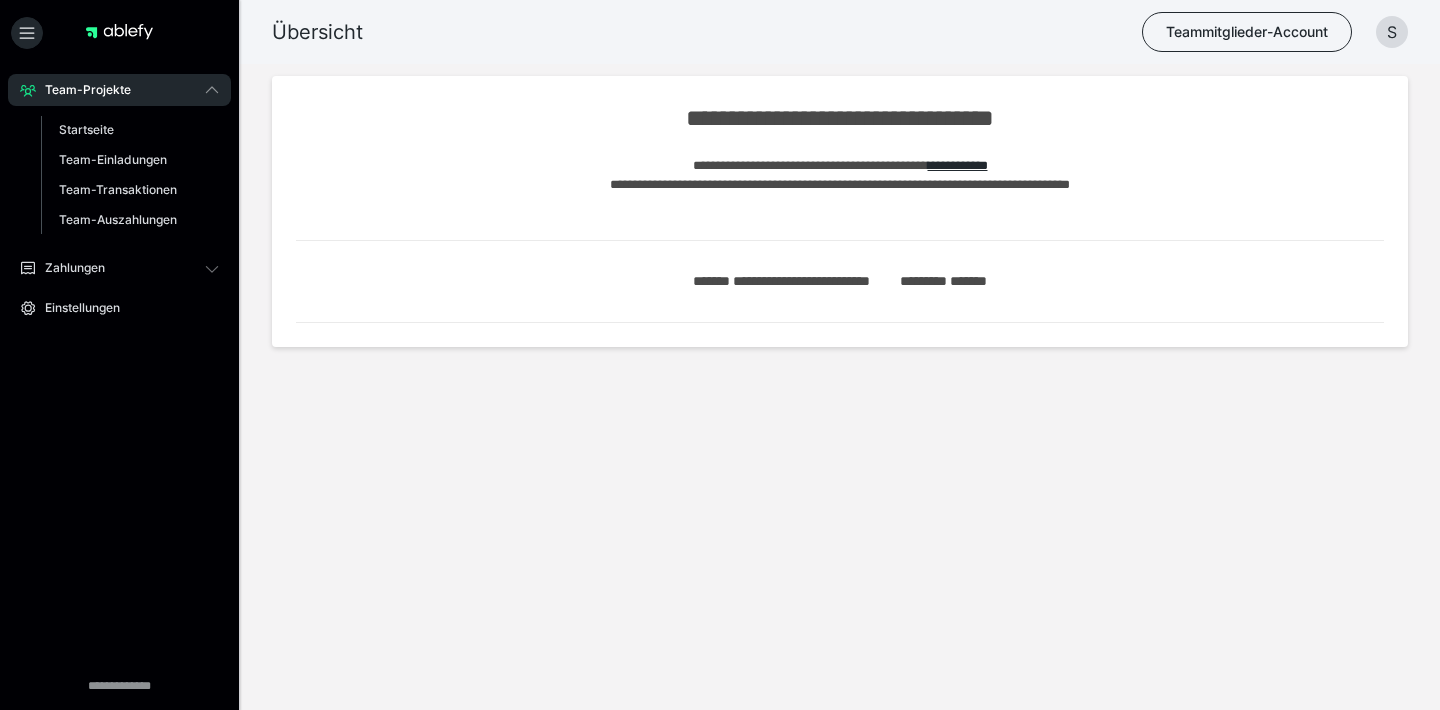 scroll, scrollTop: 0, scrollLeft: 0, axis: both 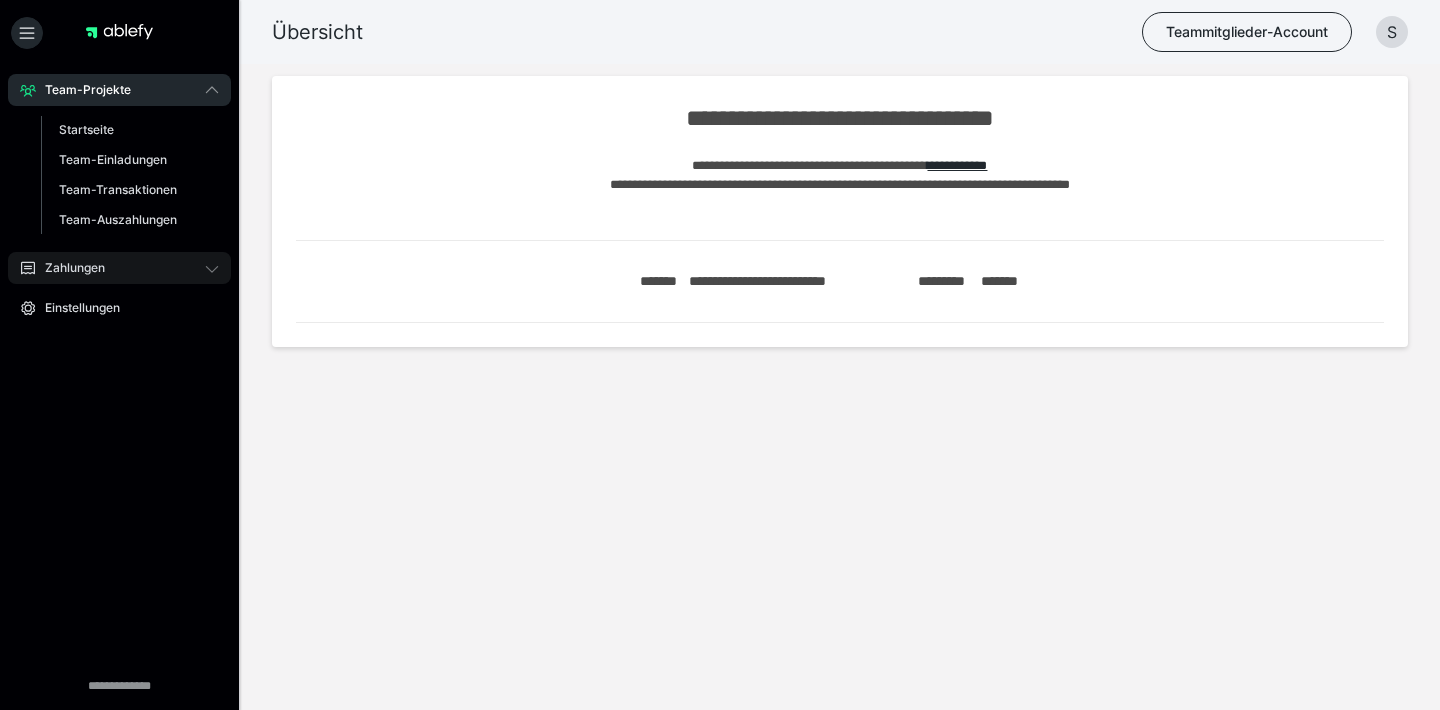 click on "Zahlungen" at bounding box center (119, 268) 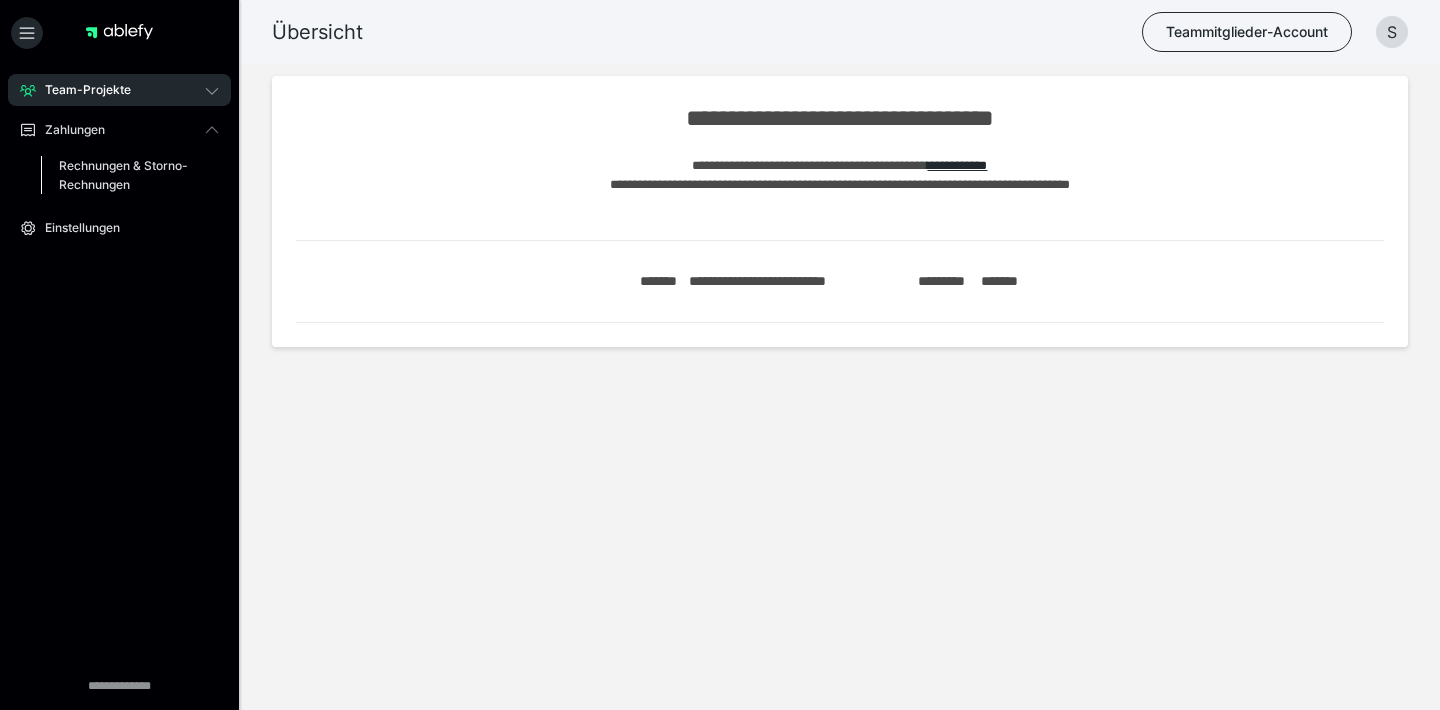 click on "Rechnungen & Storno-Rechnungen" at bounding box center (126, 175) 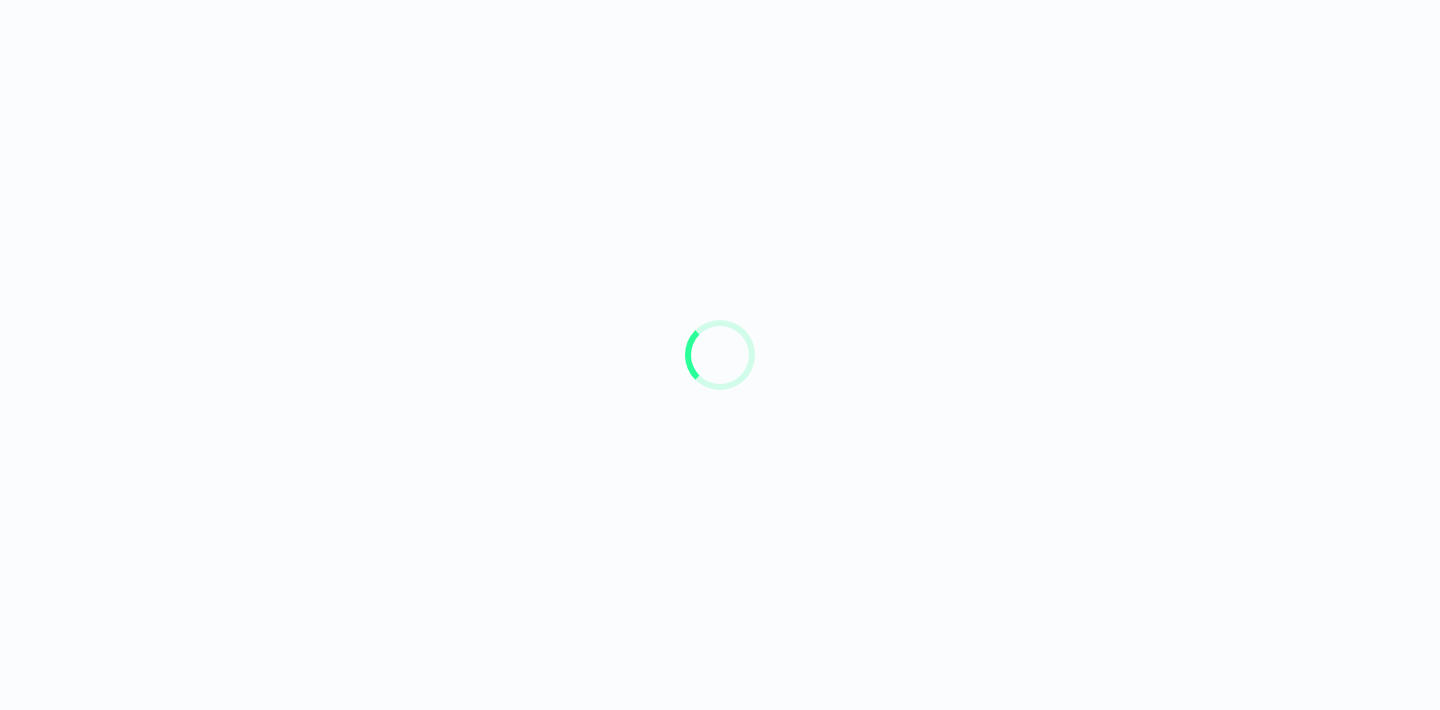scroll, scrollTop: 0, scrollLeft: 0, axis: both 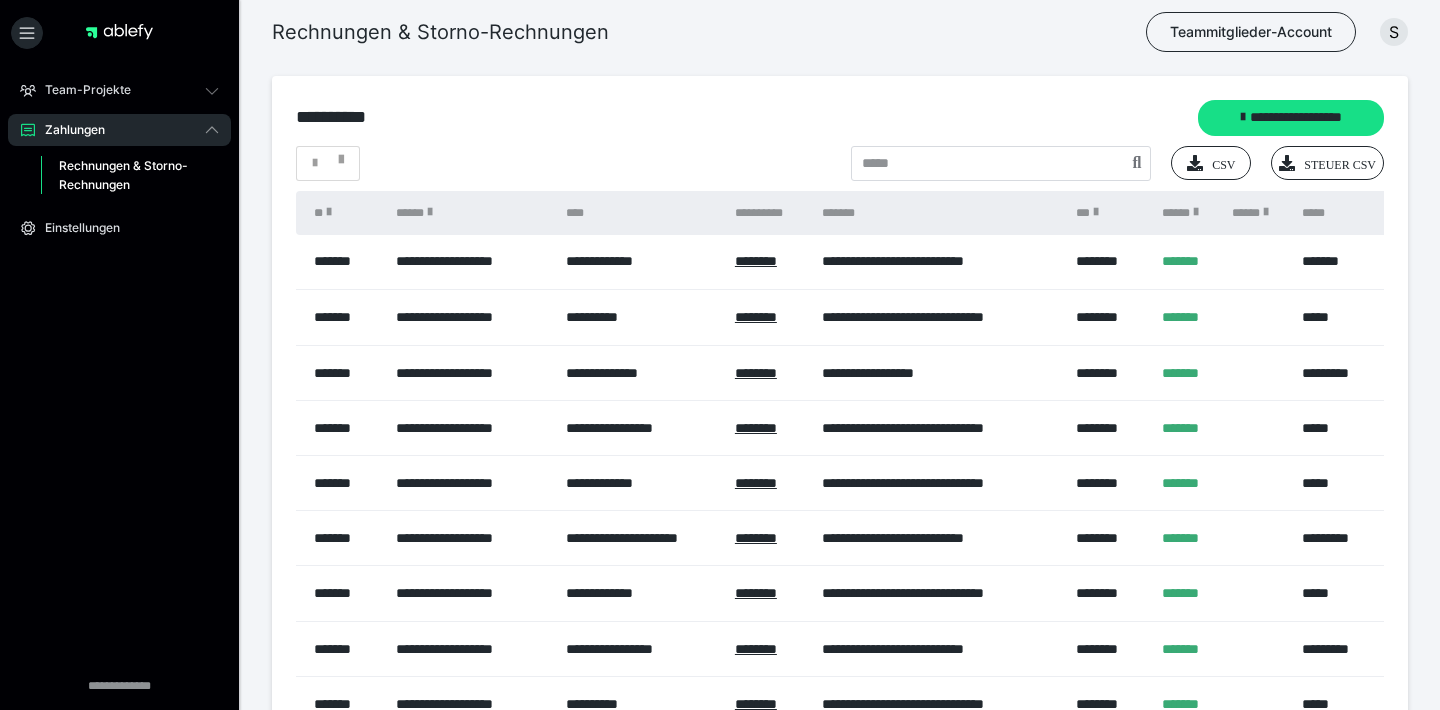 click on "**********" at bounding box center [840, 118] 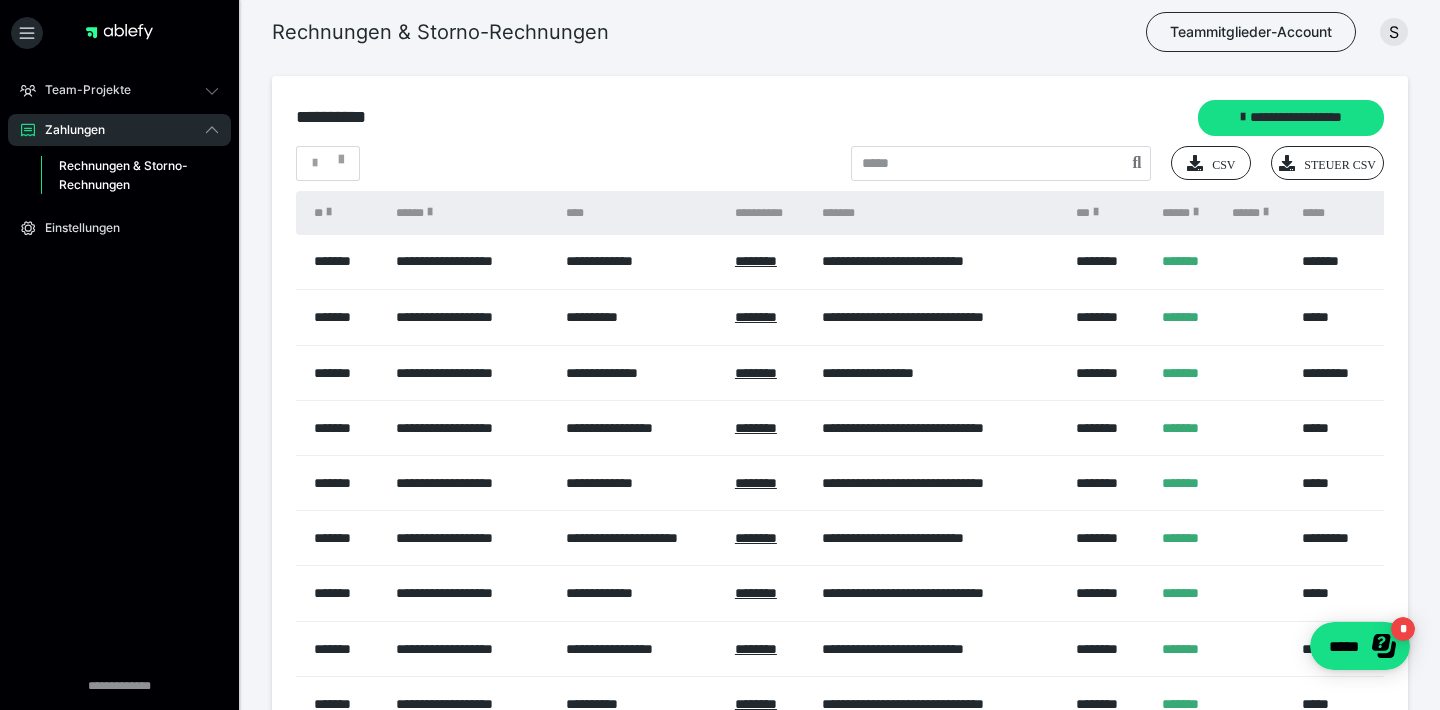 scroll, scrollTop: 0, scrollLeft: 0, axis: both 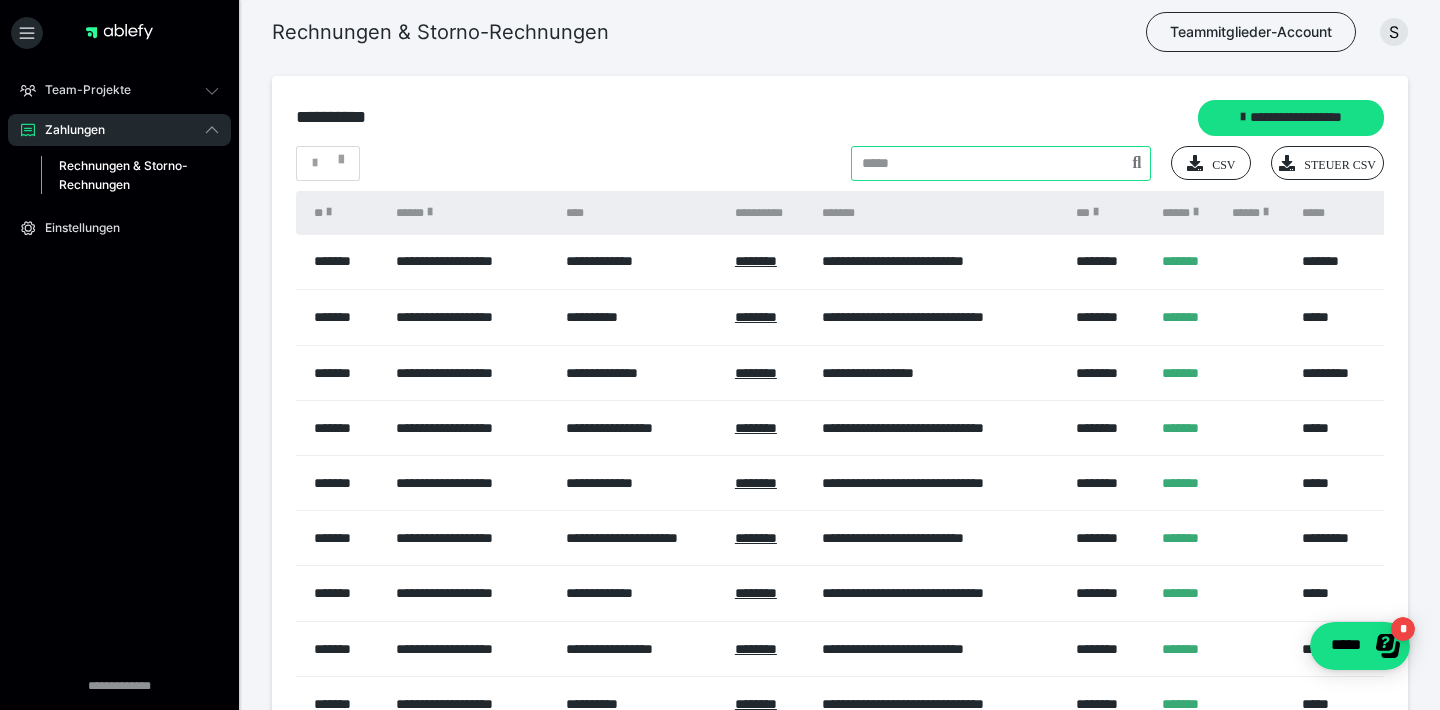 click at bounding box center (1001, 163) 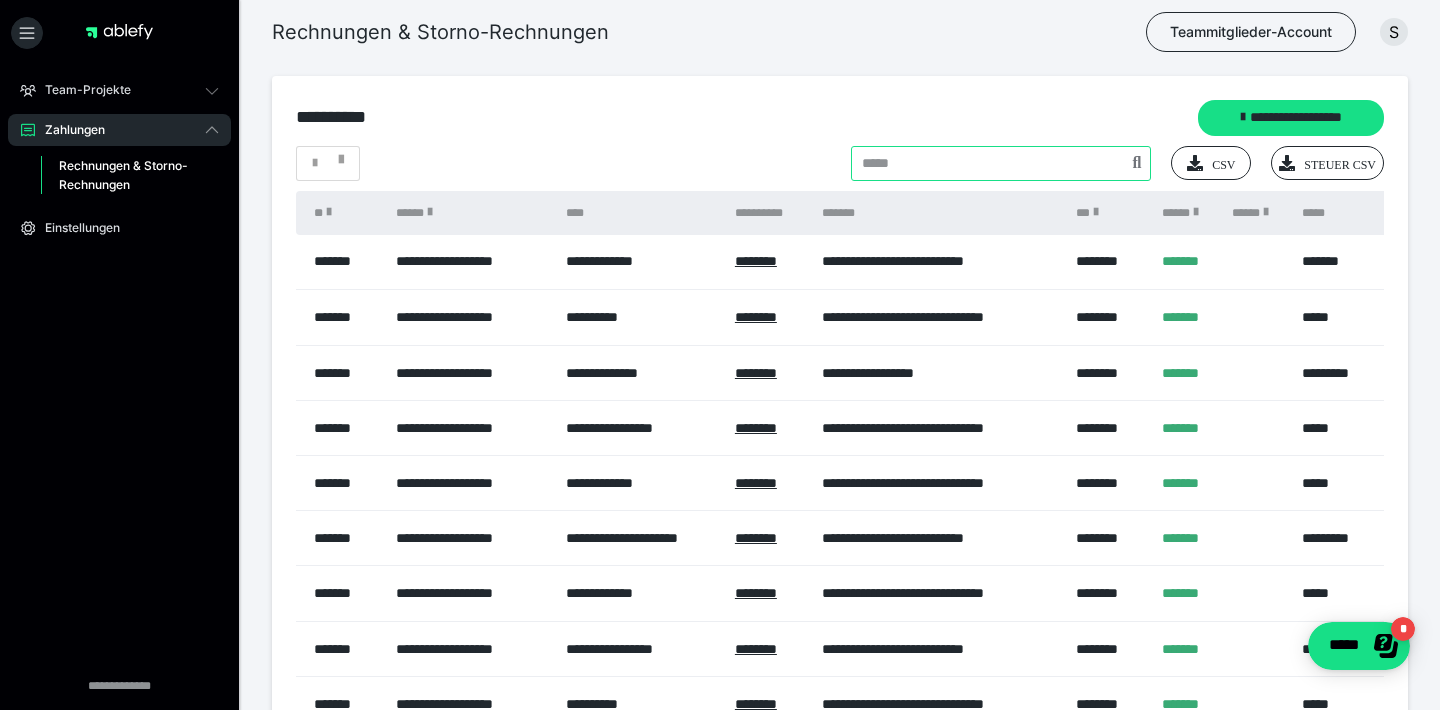 paste on "**********" 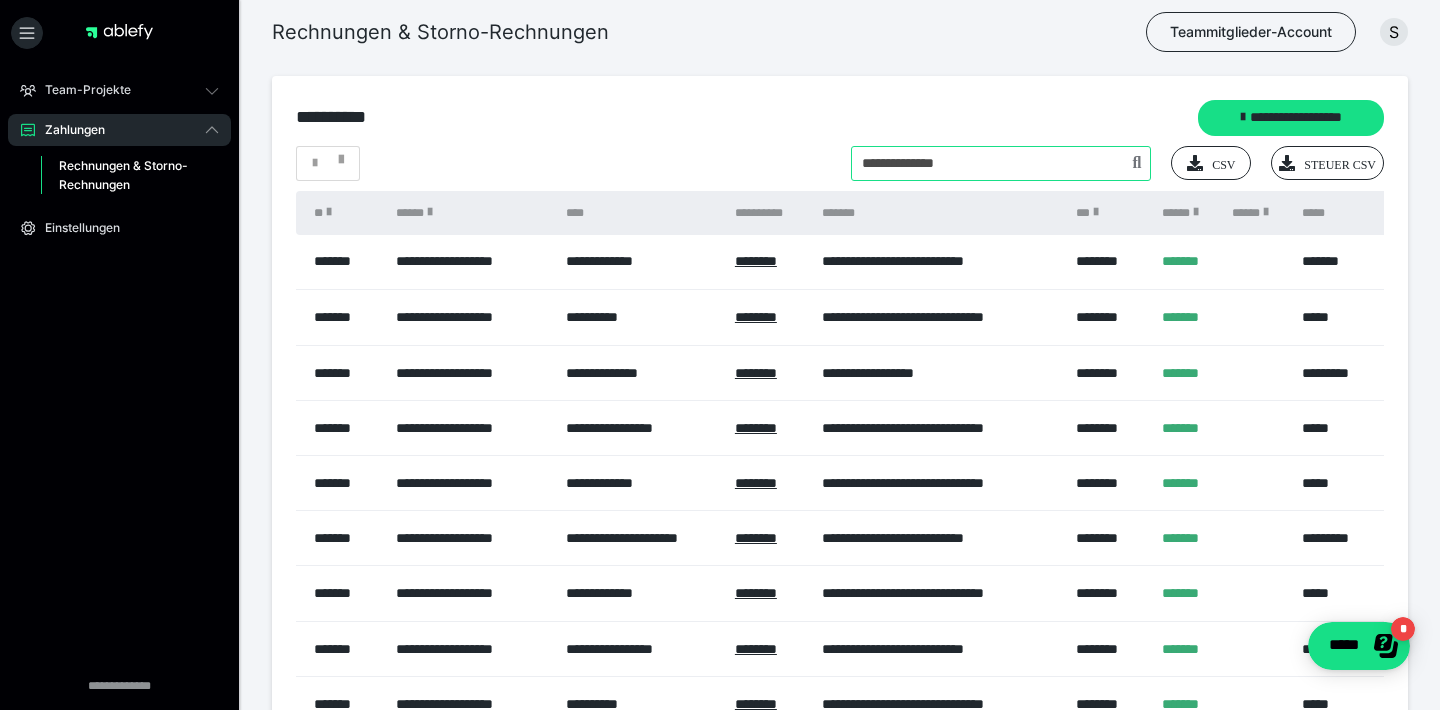 type on "**********" 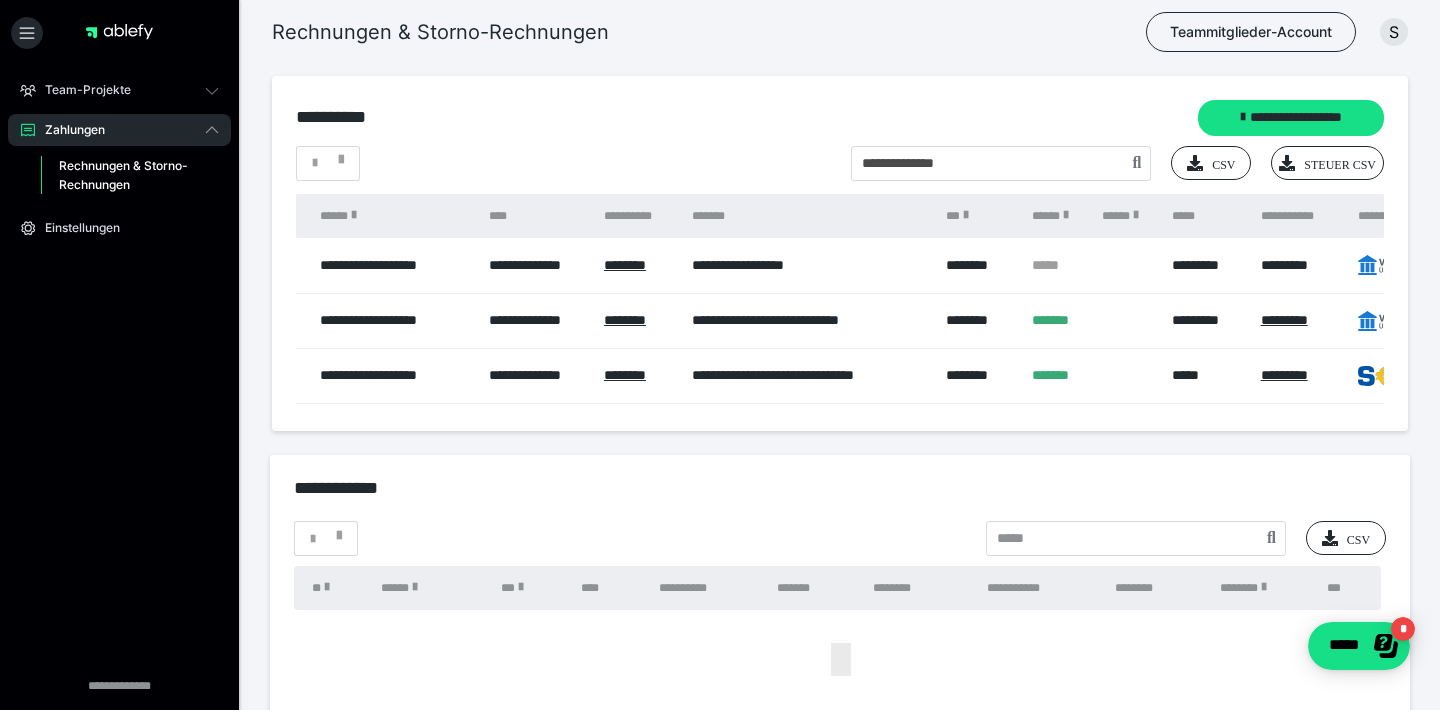 scroll, scrollTop: 0, scrollLeft: 94, axis: horizontal 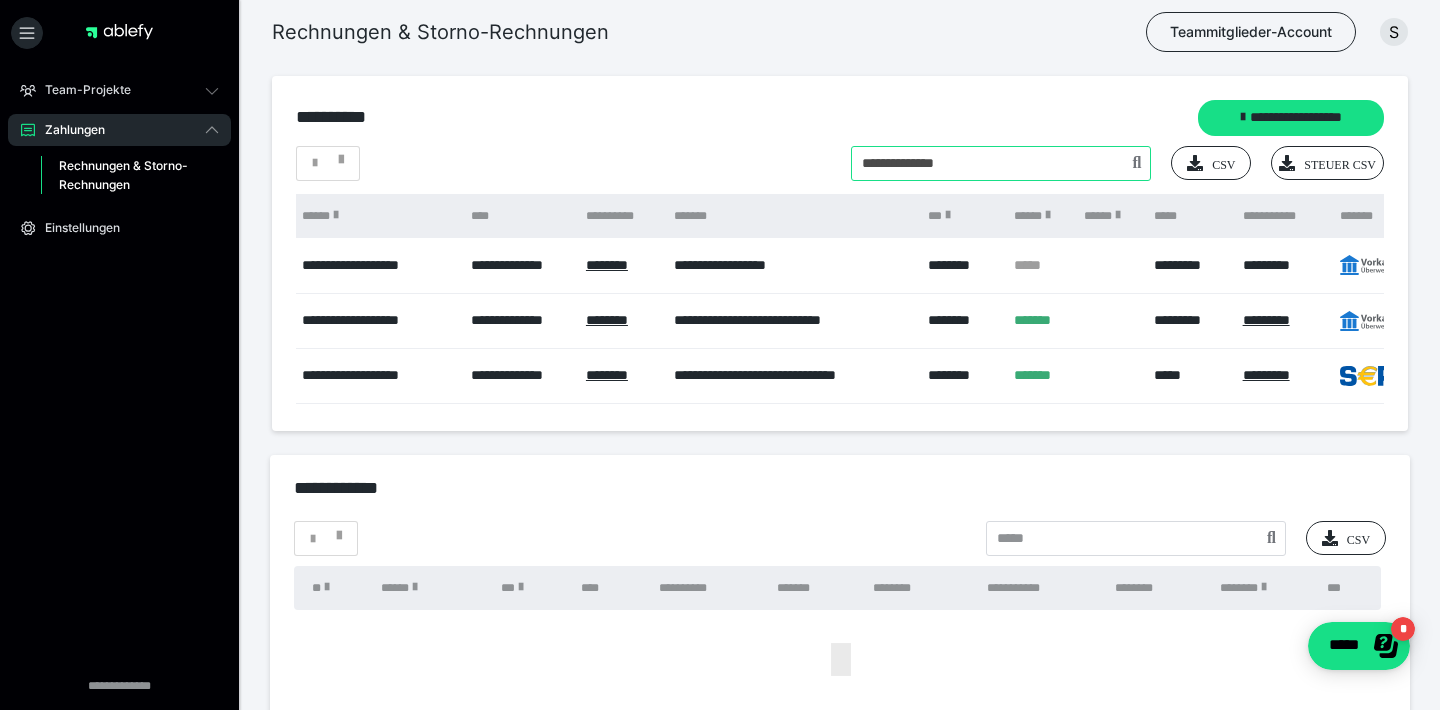 drag, startPoint x: 964, startPoint y: 172, endPoint x: 851, endPoint y: 172, distance: 113 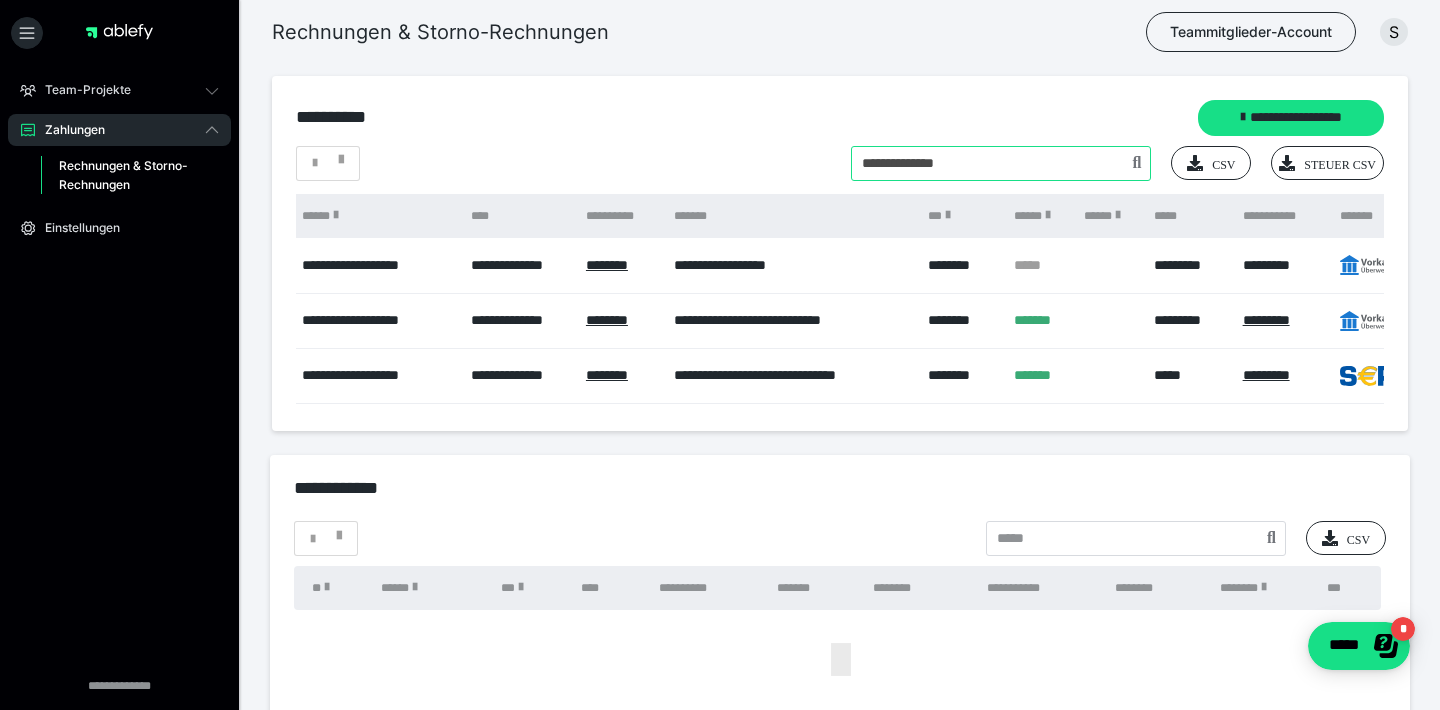drag, startPoint x: 980, startPoint y: 162, endPoint x: 792, endPoint y: 160, distance: 188.01064 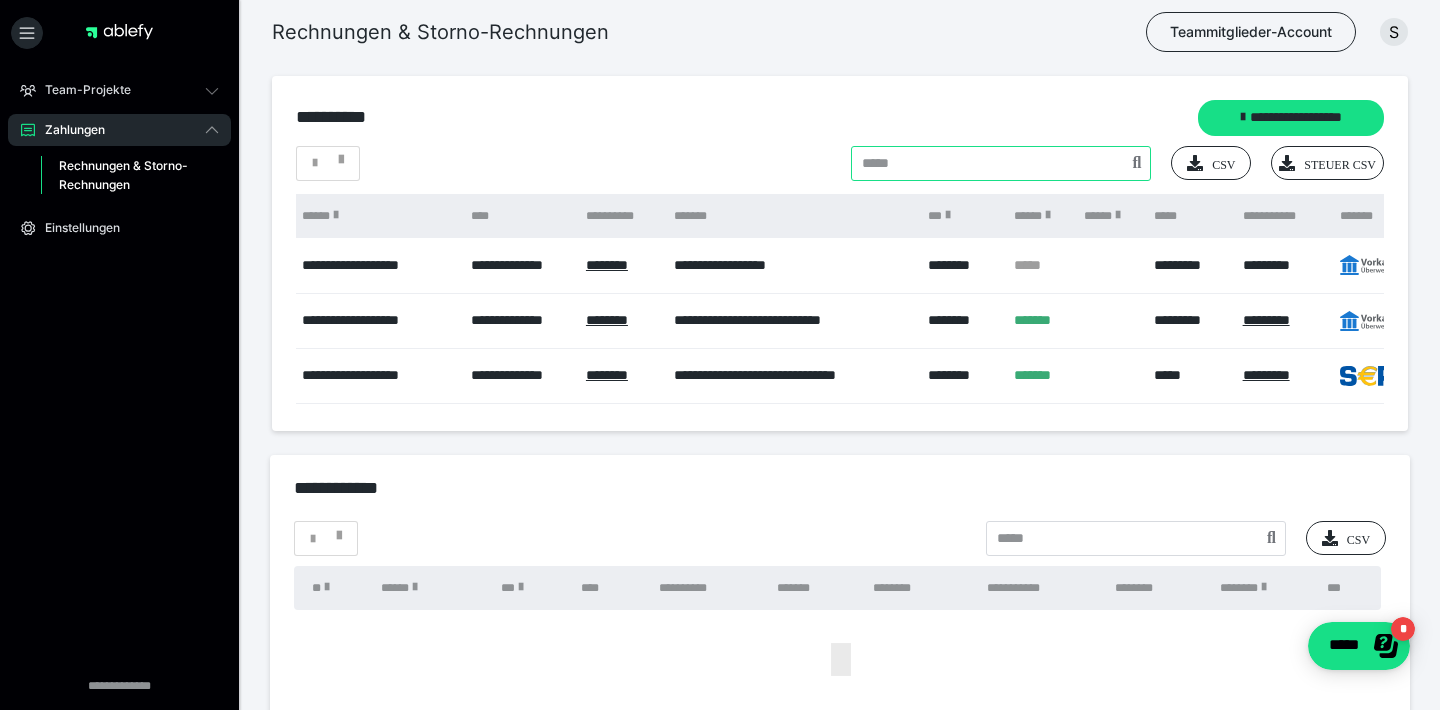 type 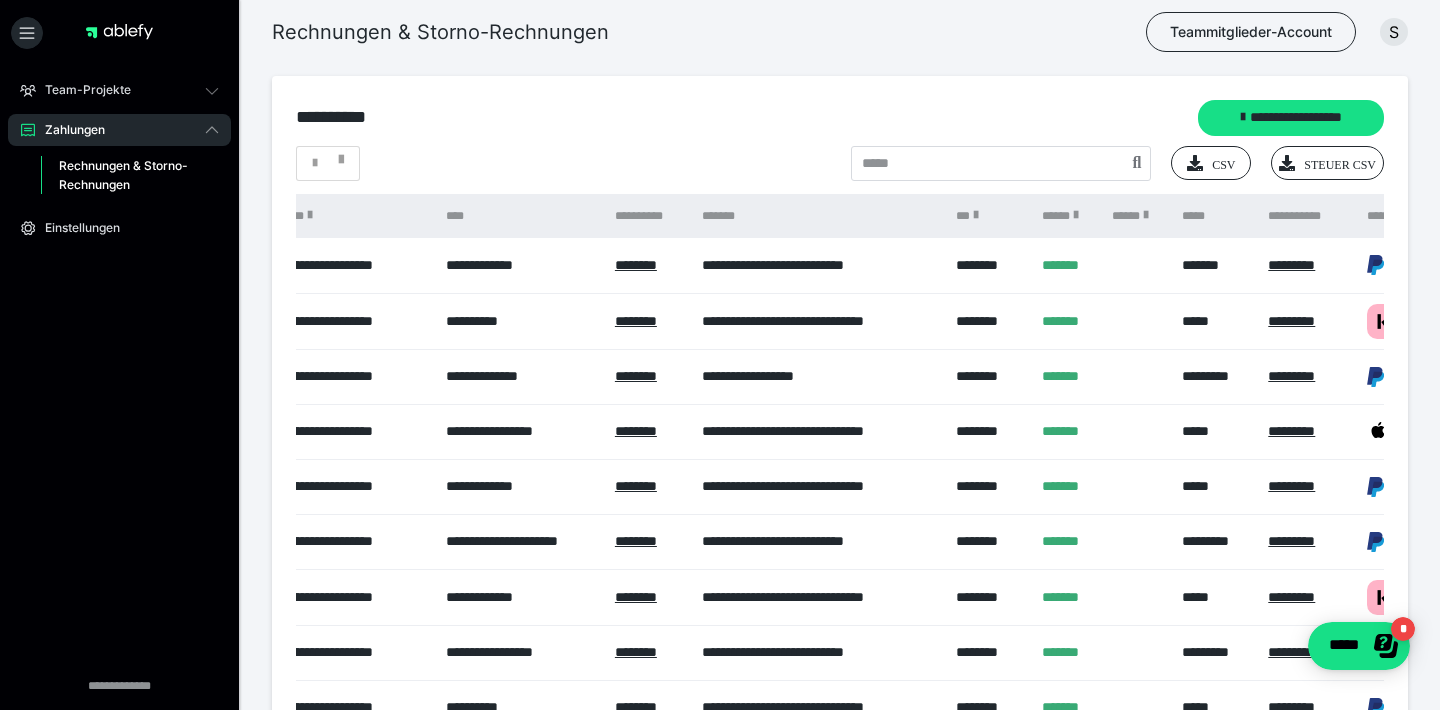 scroll, scrollTop: 0, scrollLeft: 126, axis: horizontal 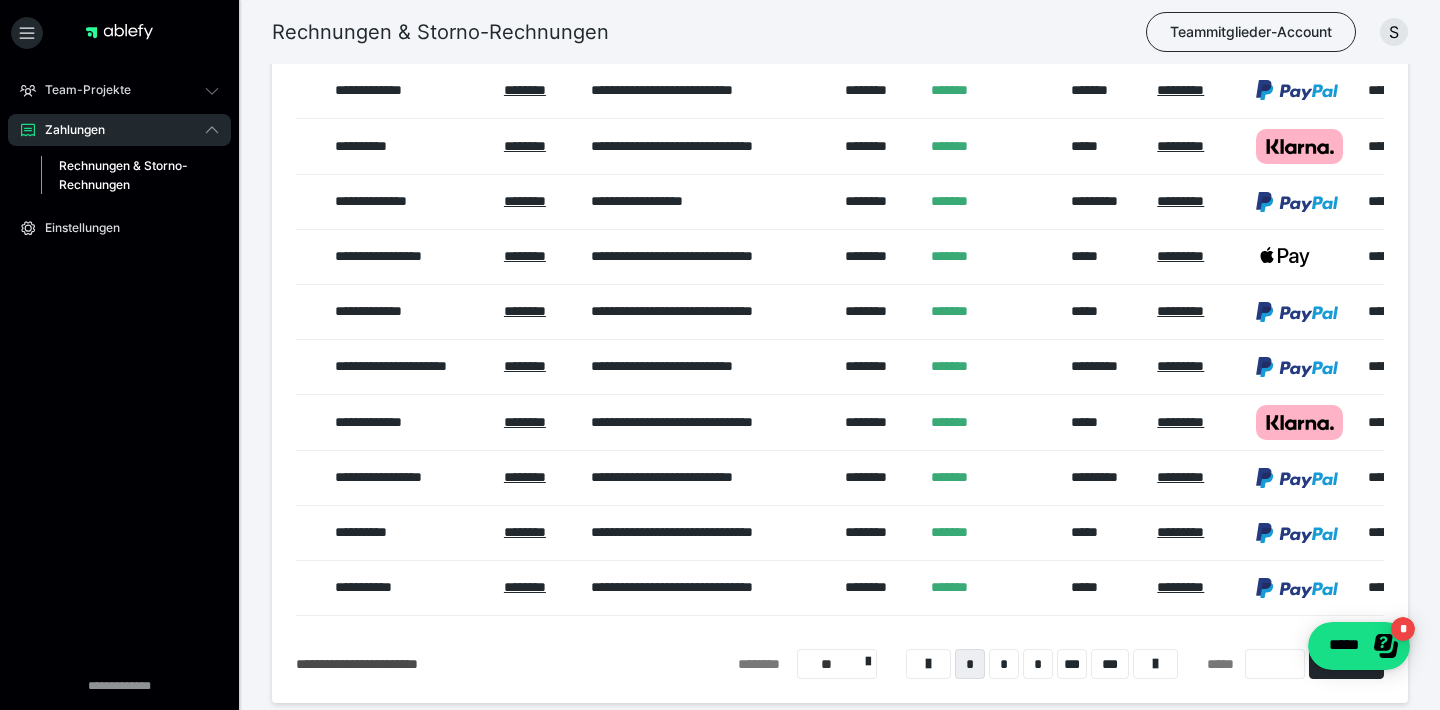 click on "Rechnungen & Storno-Rechnungen Teammitglieder-Account S" at bounding box center [720, 32] 